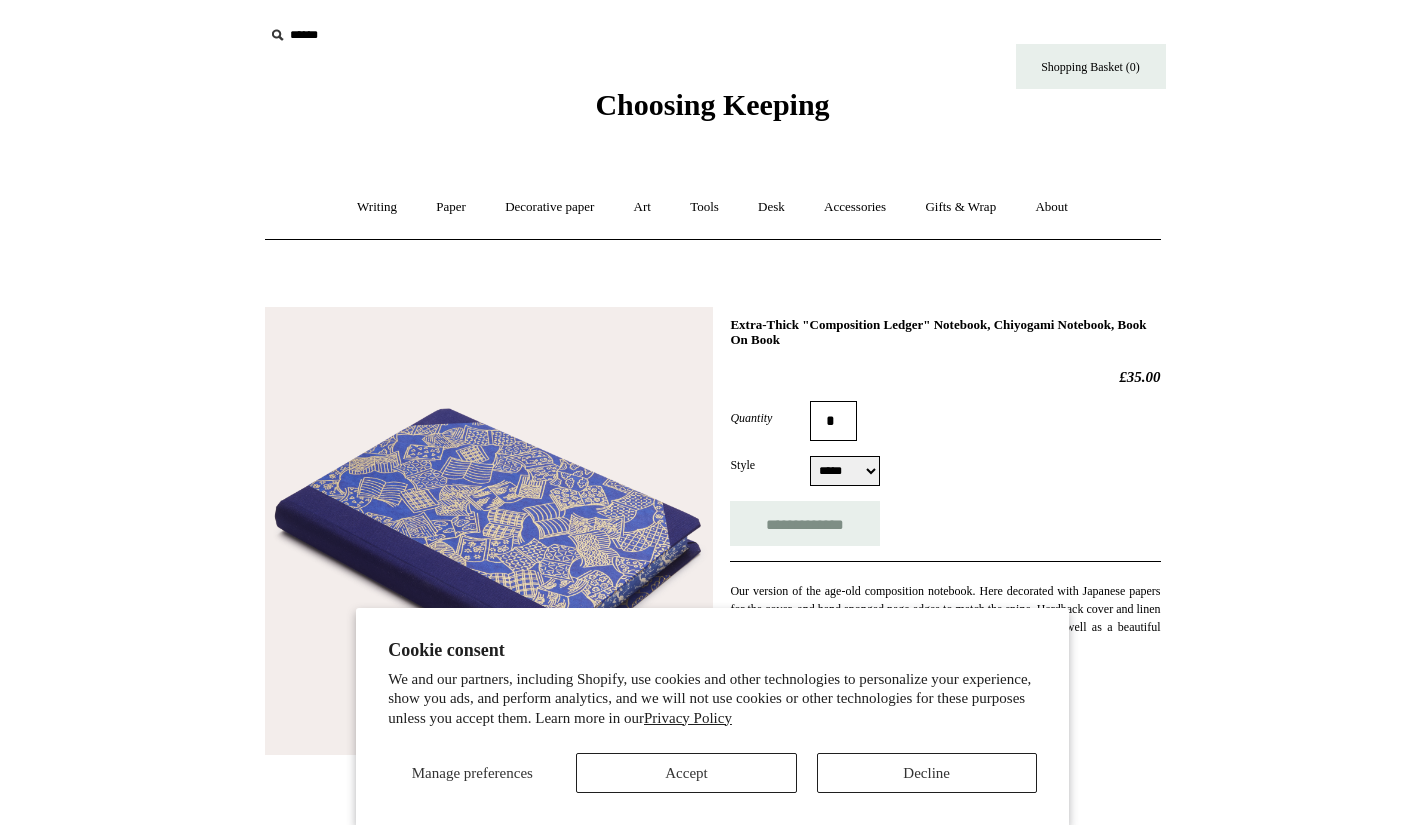 scroll, scrollTop: 0, scrollLeft: 0, axis: both 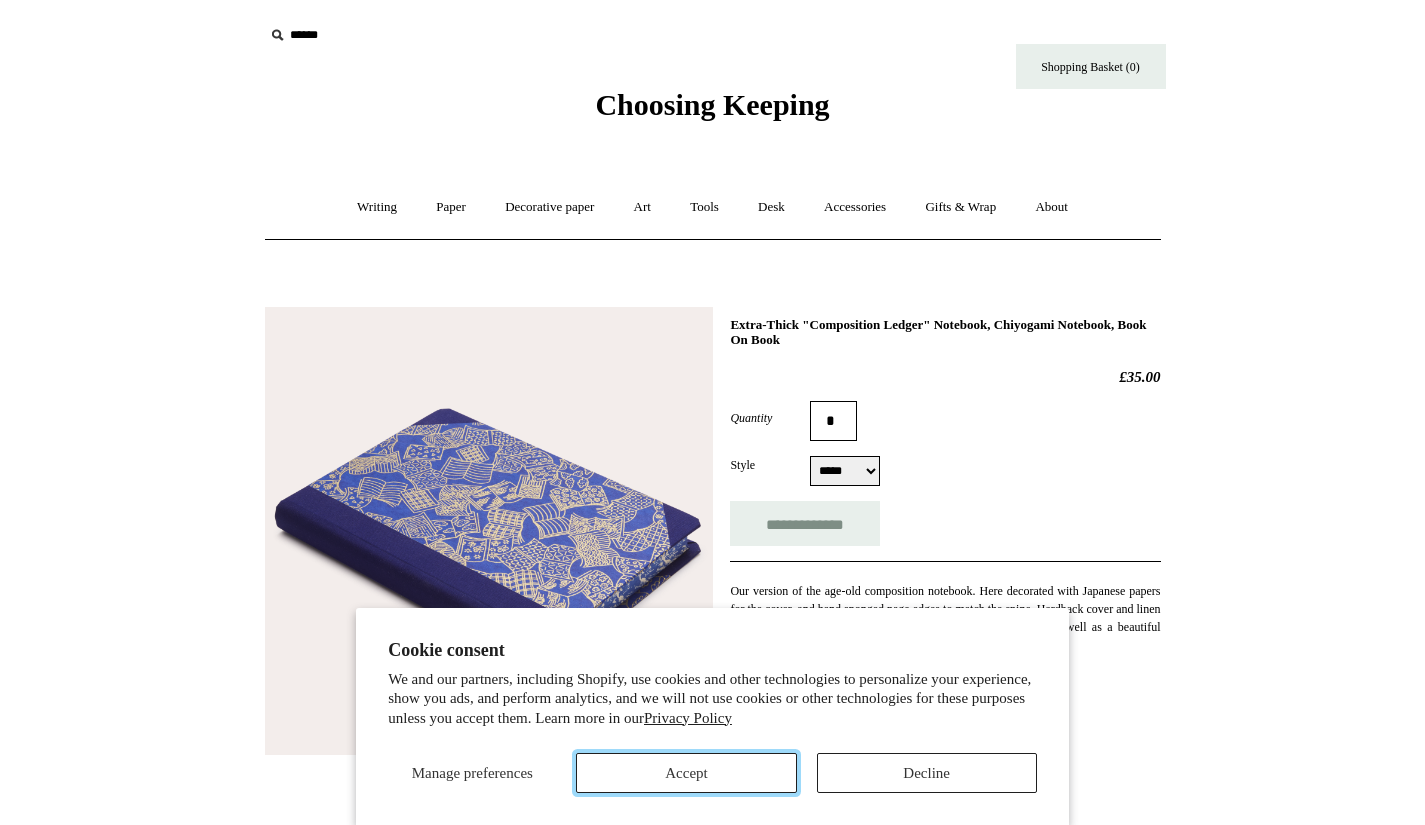 click on "Accept" at bounding box center [686, 773] 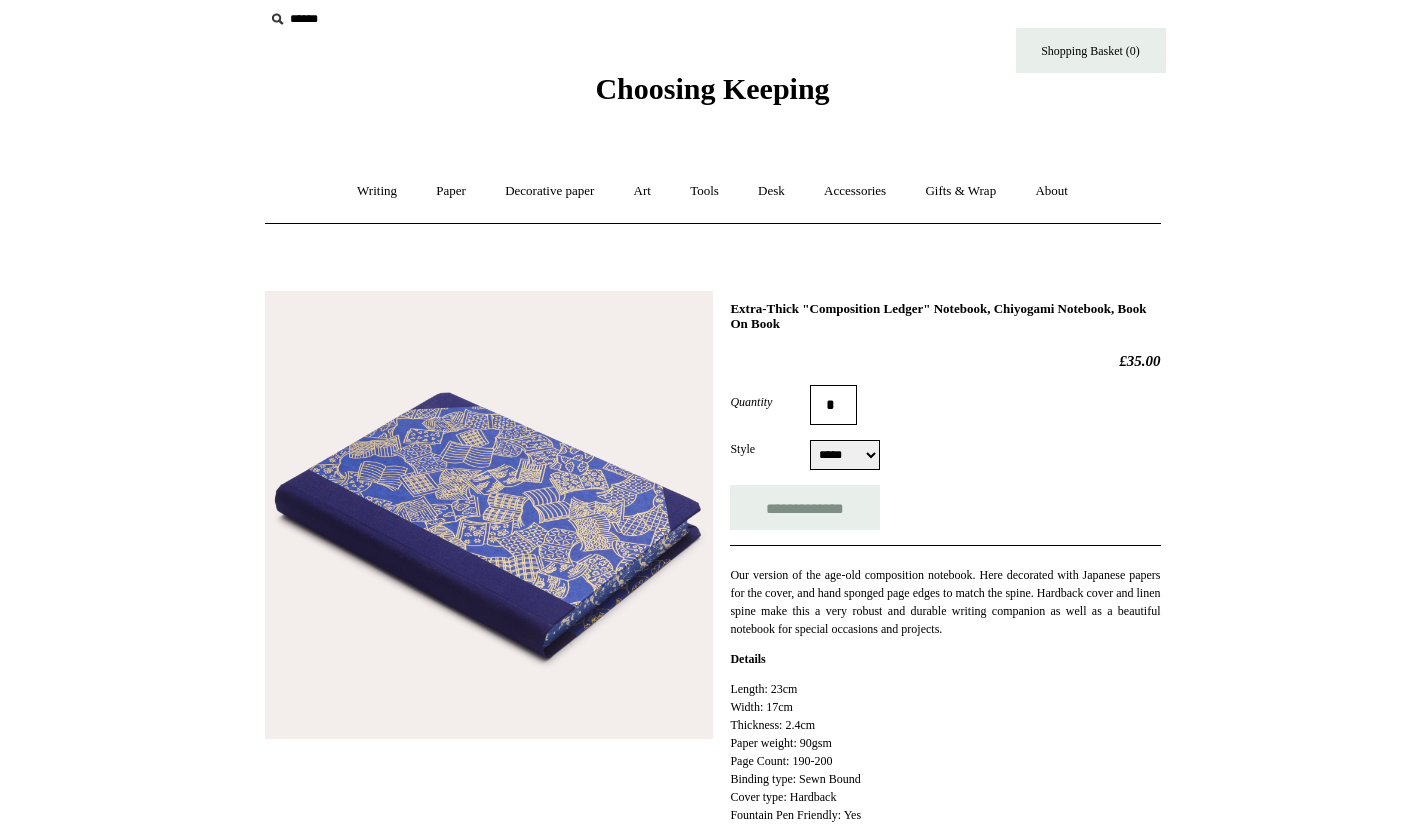 scroll, scrollTop: 0, scrollLeft: 0, axis: both 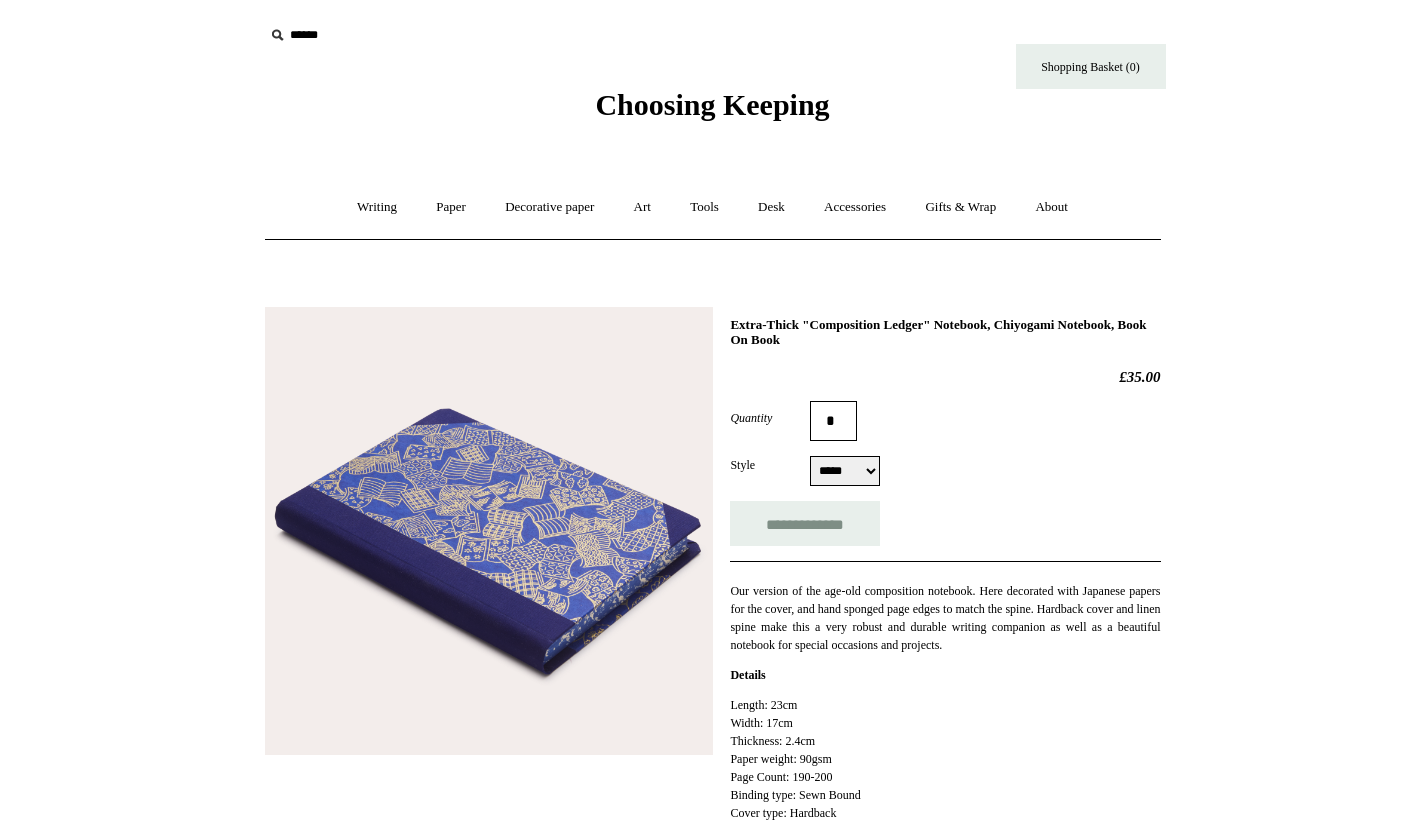 click on "Cookie consent We and our partners, including Shopify, use cookies and other technologies to personalize your experience, show you ads, and perform analytics, and we will not use cookies or other technologies for these purposes unless you accept them. Learn more in our   Privacy Policy Manage preferences Accept Decline
Menu
Choosing Keeping
*
Shipping Information
* ⤺" at bounding box center (712, 776) 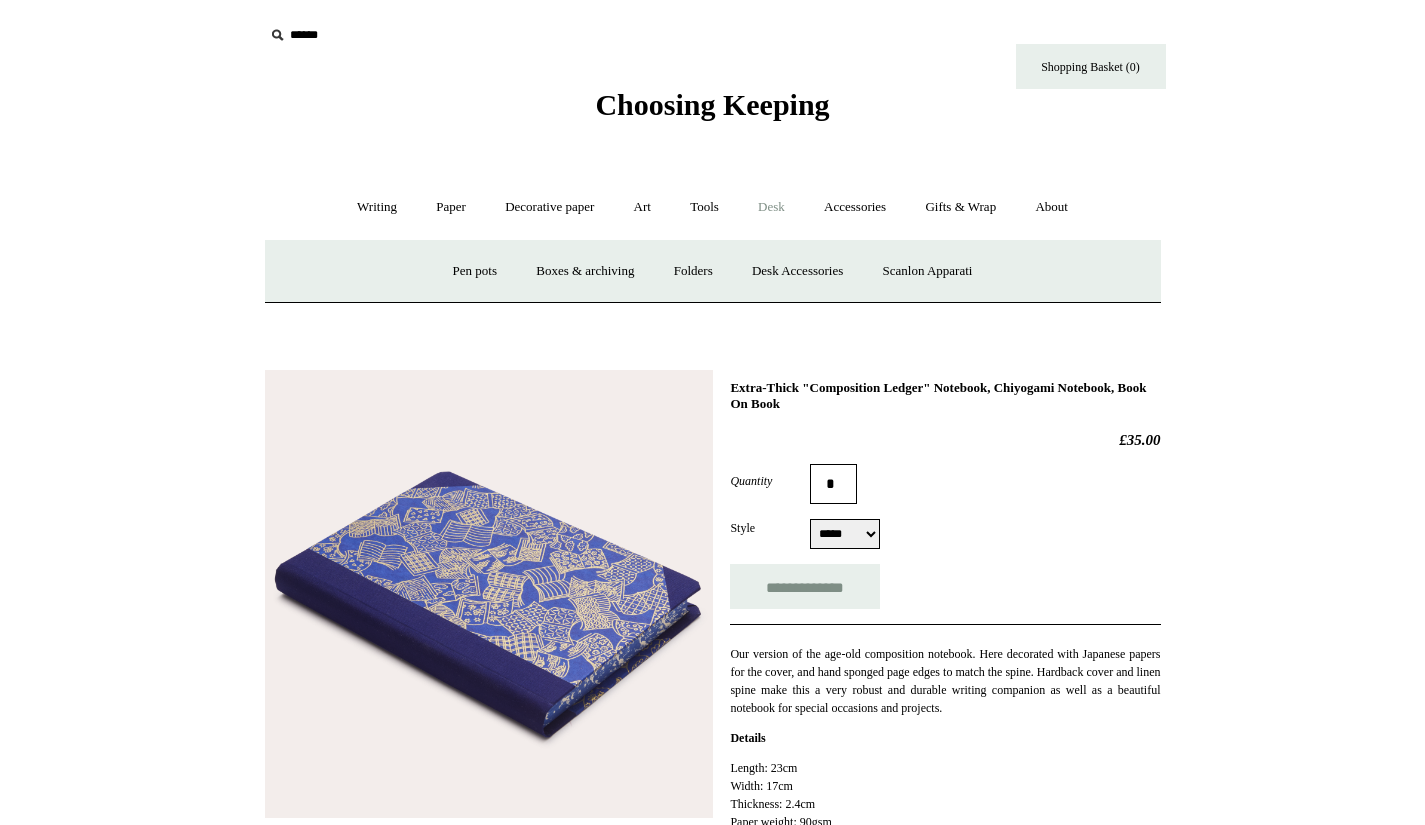 click on "Pen pots" at bounding box center (475, 271) 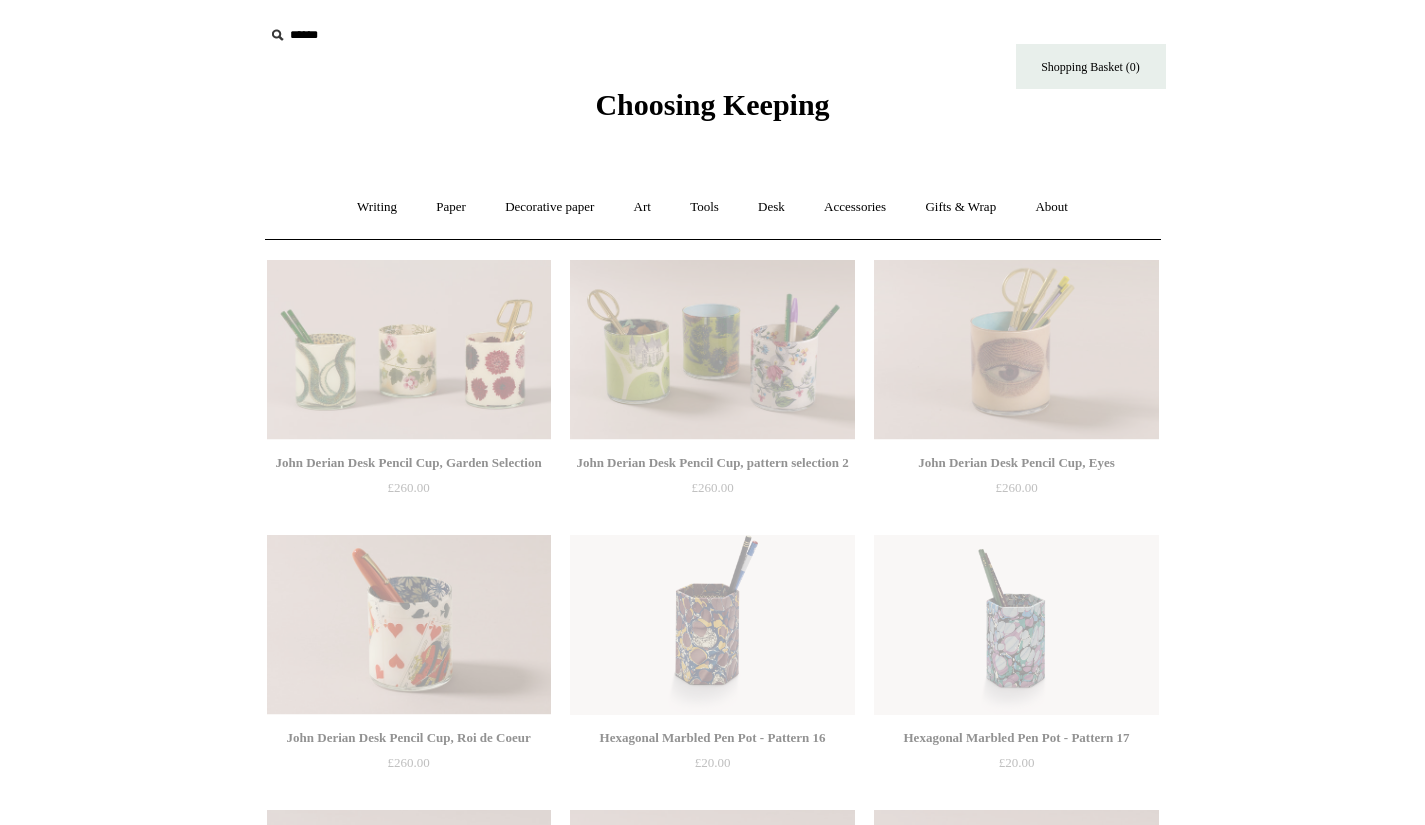 scroll, scrollTop: 0, scrollLeft: 0, axis: both 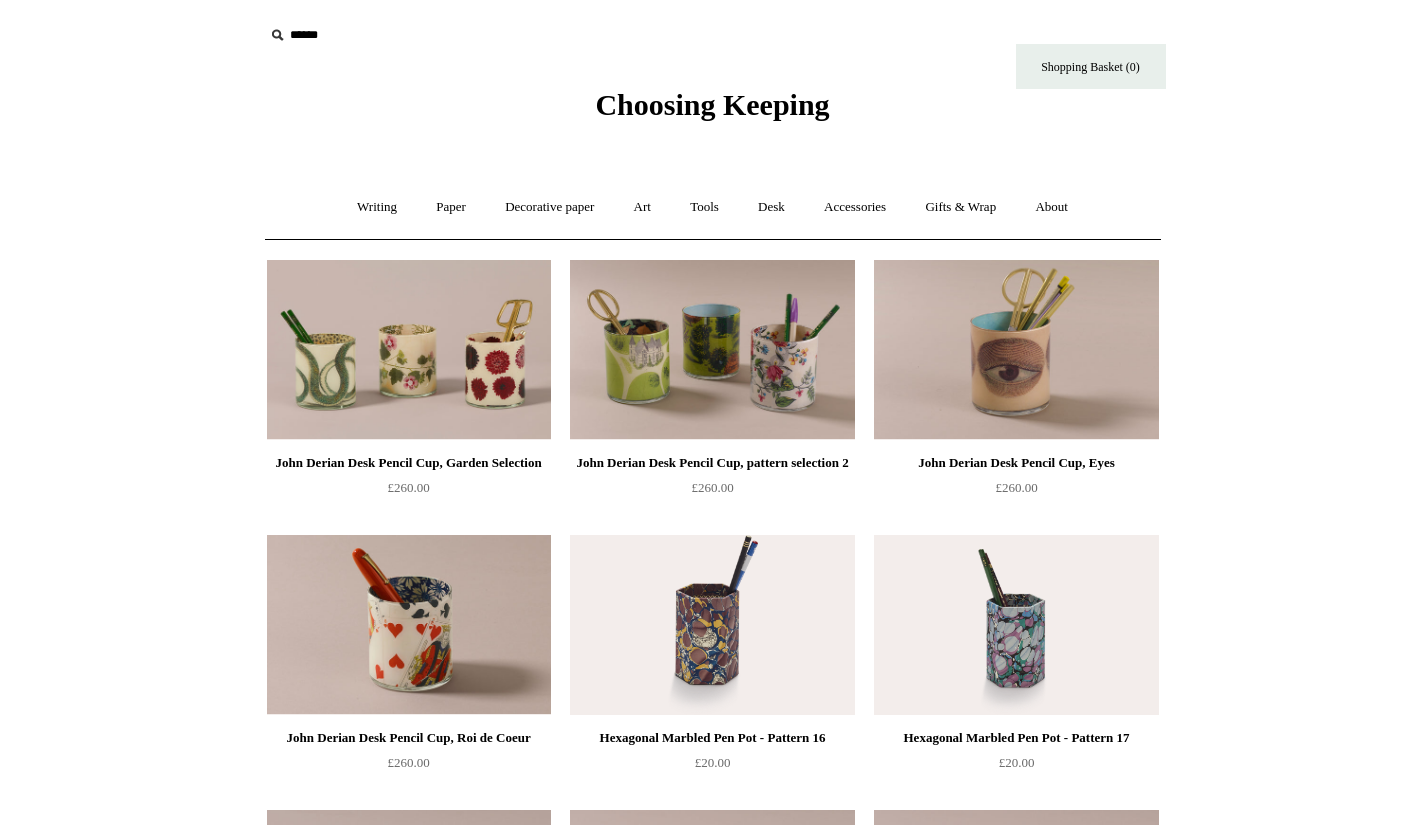 click on "About +" at bounding box center (1051, 207) 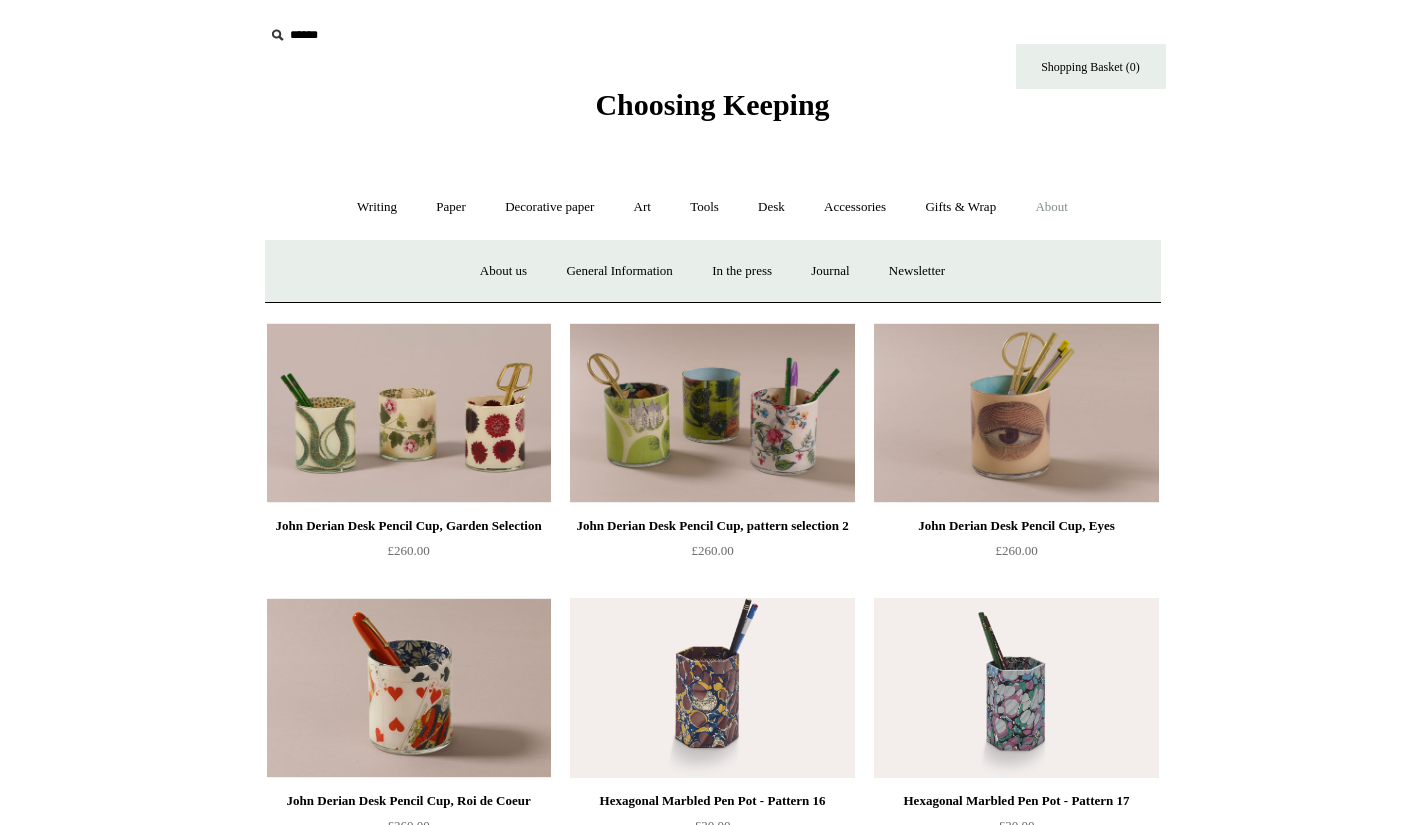 click on "About us" at bounding box center (503, 271) 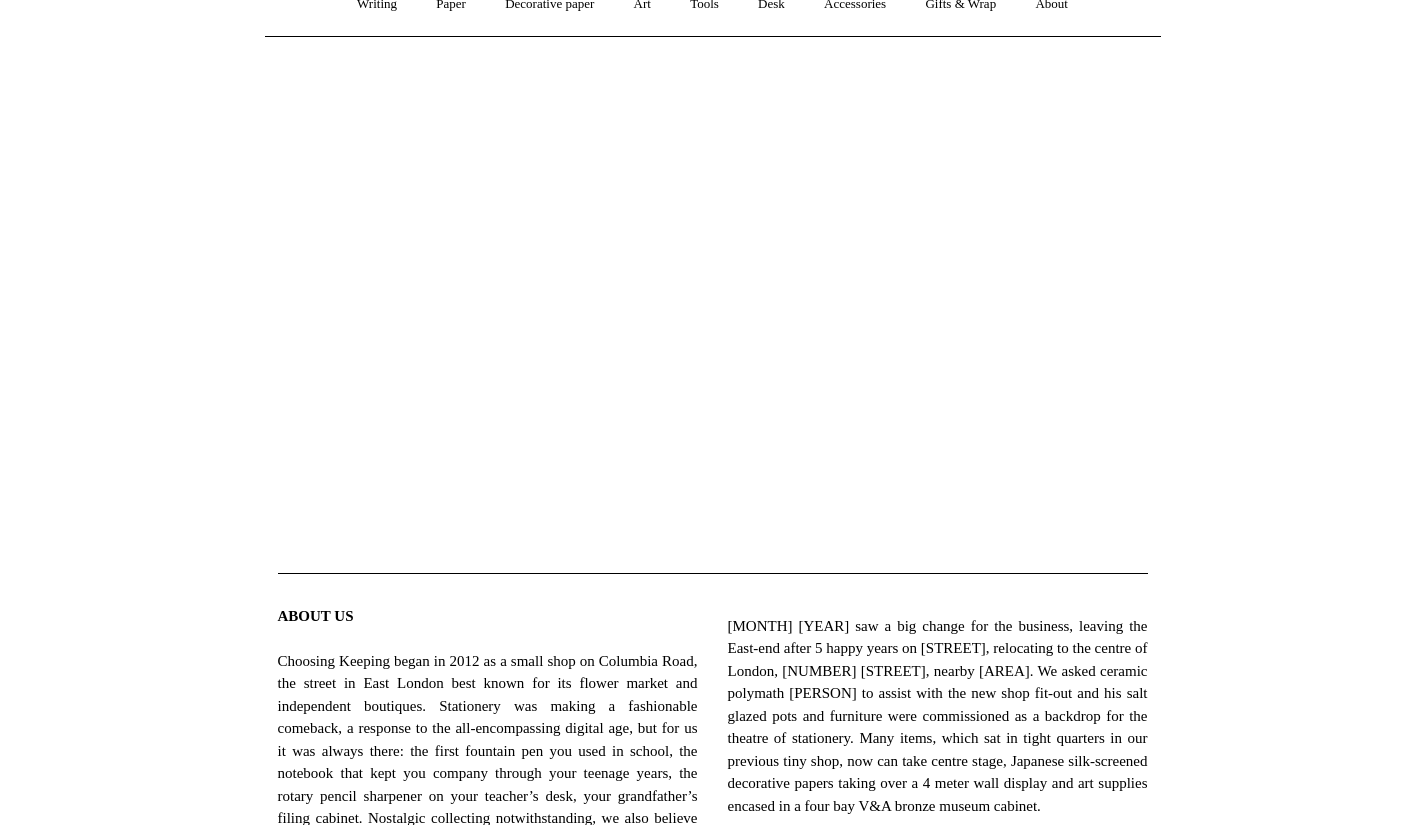 scroll, scrollTop: 0, scrollLeft: 0, axis: both 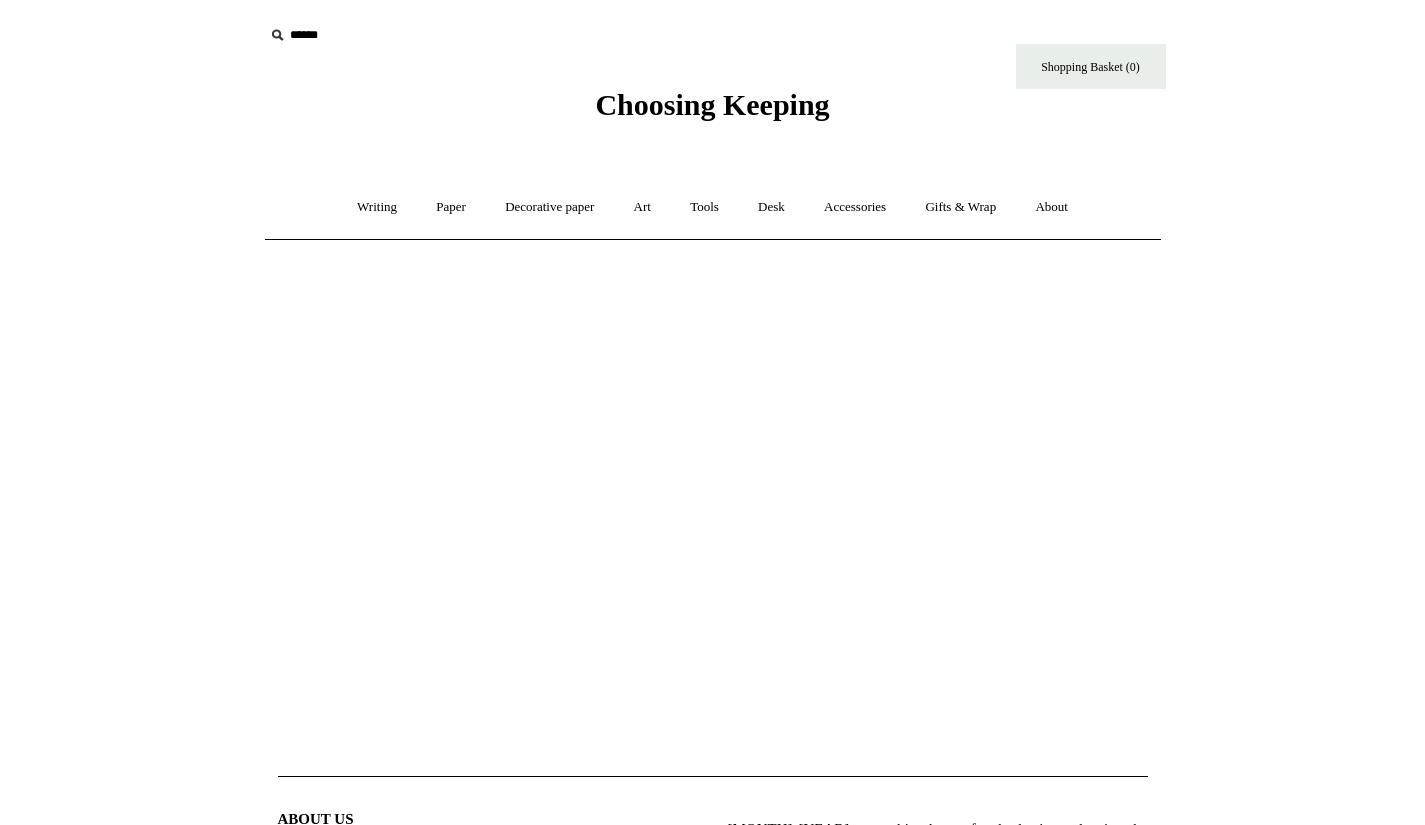 click on "Writing +" at bounding box center (377, 207) 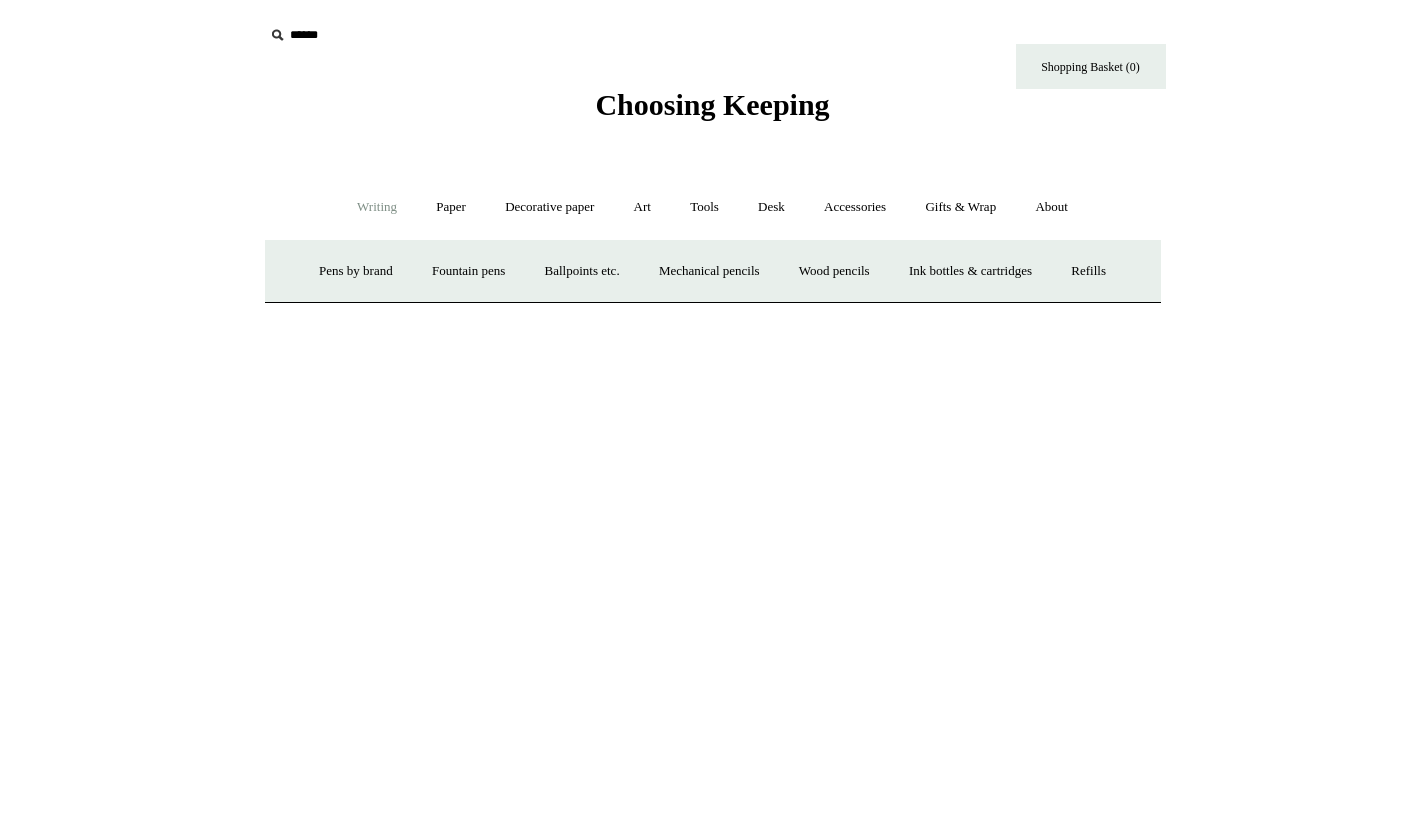click on "Pens by brand +" at bounding box center [356, 271] 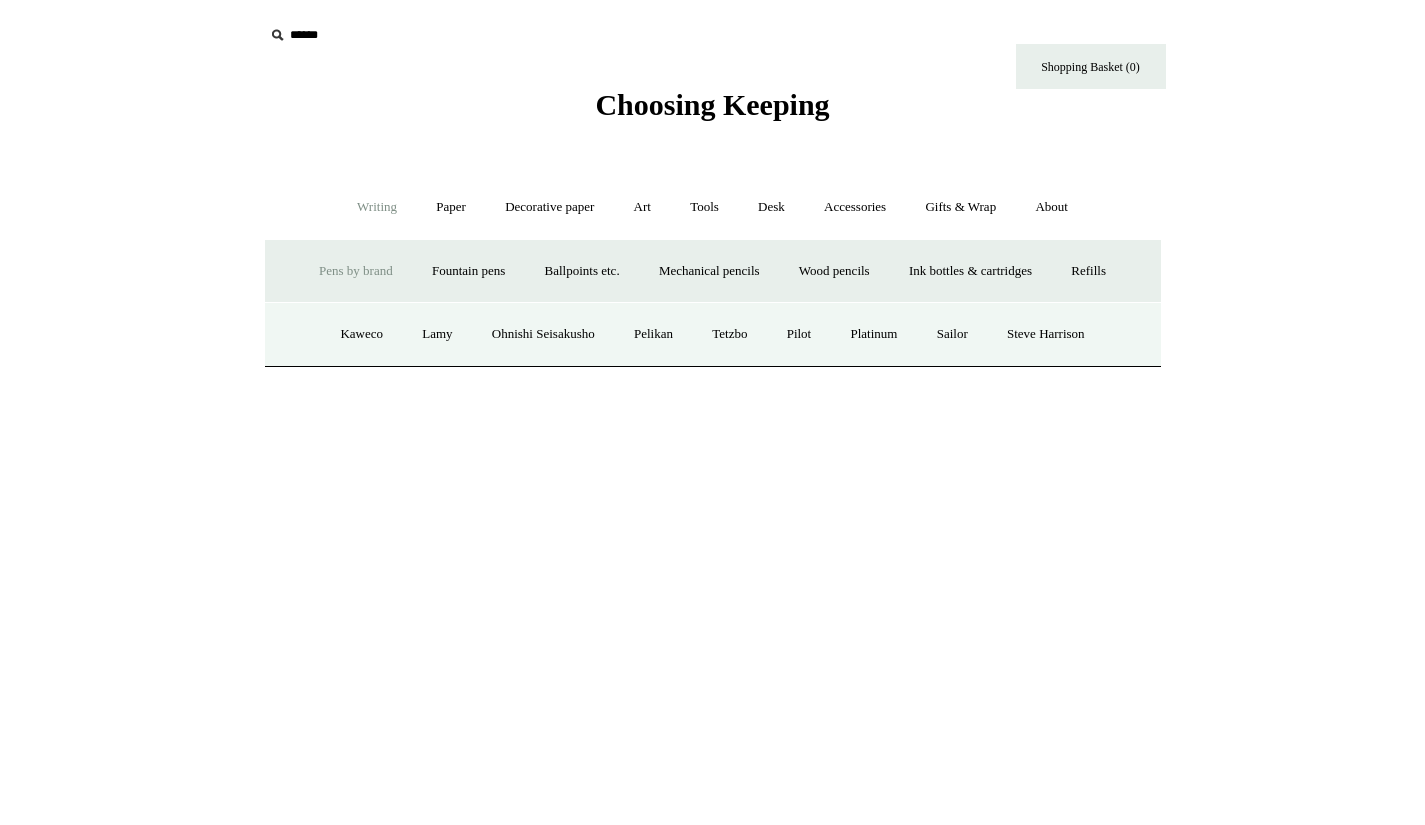 click on "Paper +" at bounding box center [451, 207] 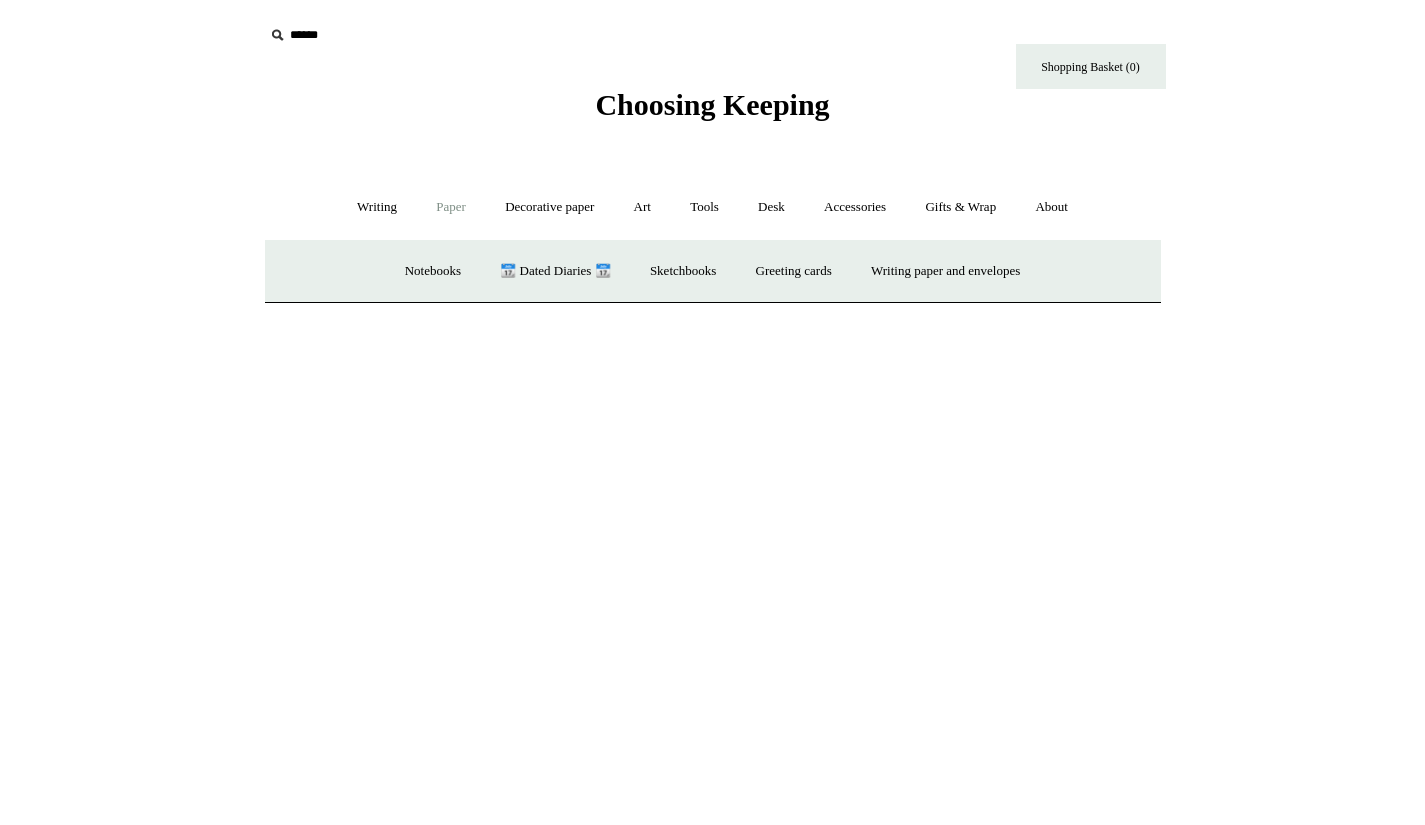 click on "Notebooks +" at bounding box center (433, 271) 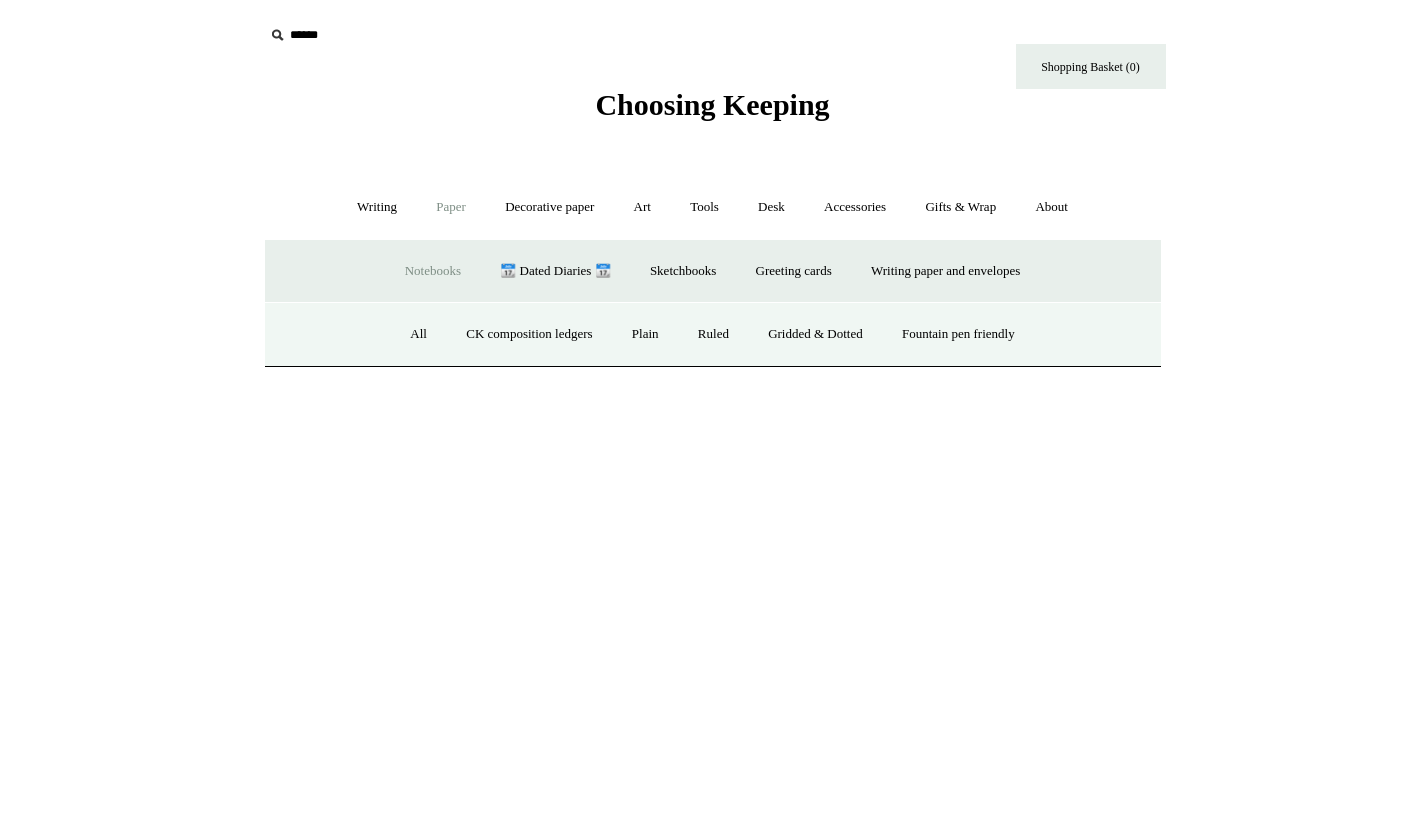 click on "All" at bounding box center (418, 334) 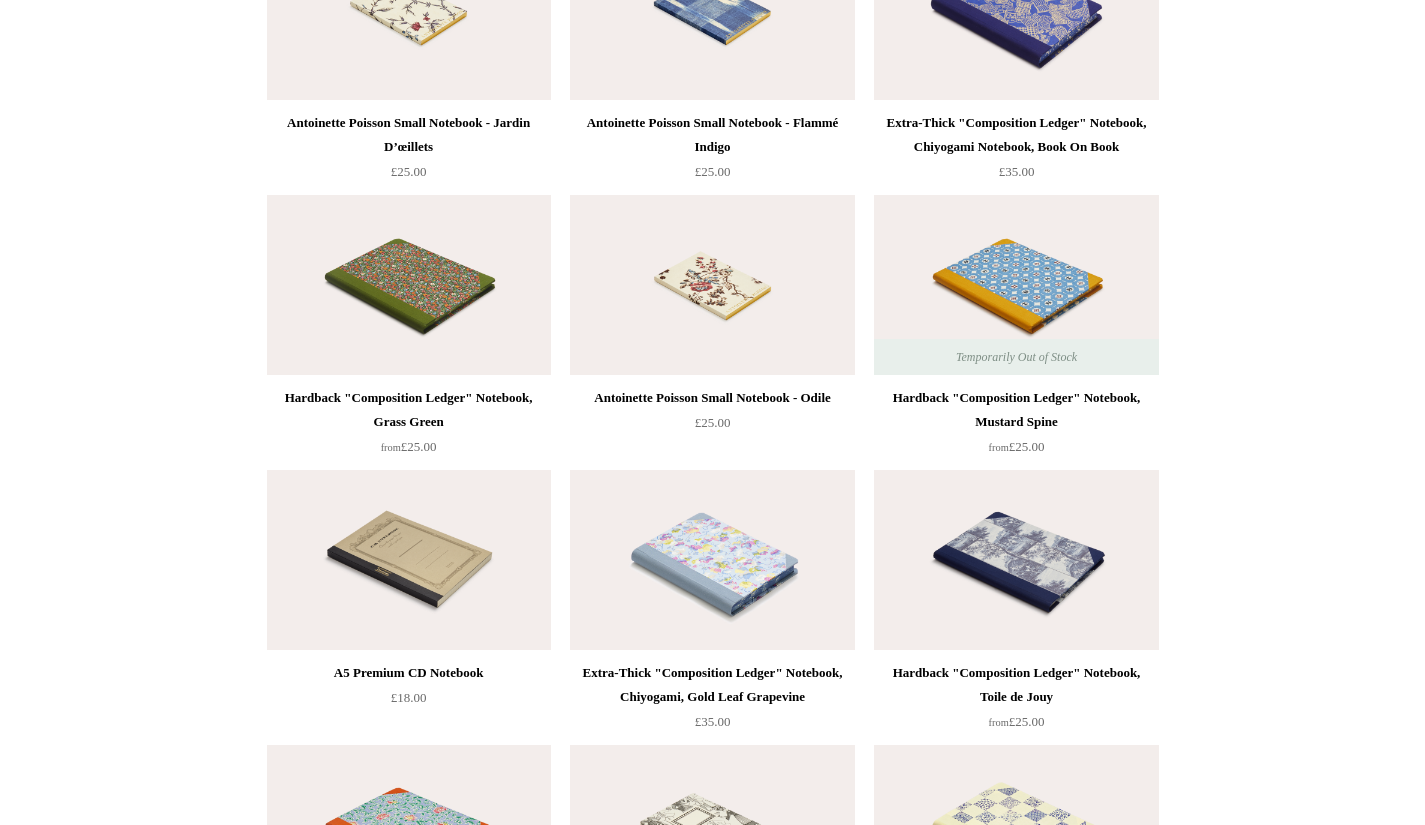 scroll, scrollTop: 8866, scrollLeft: 0, axis: vertical 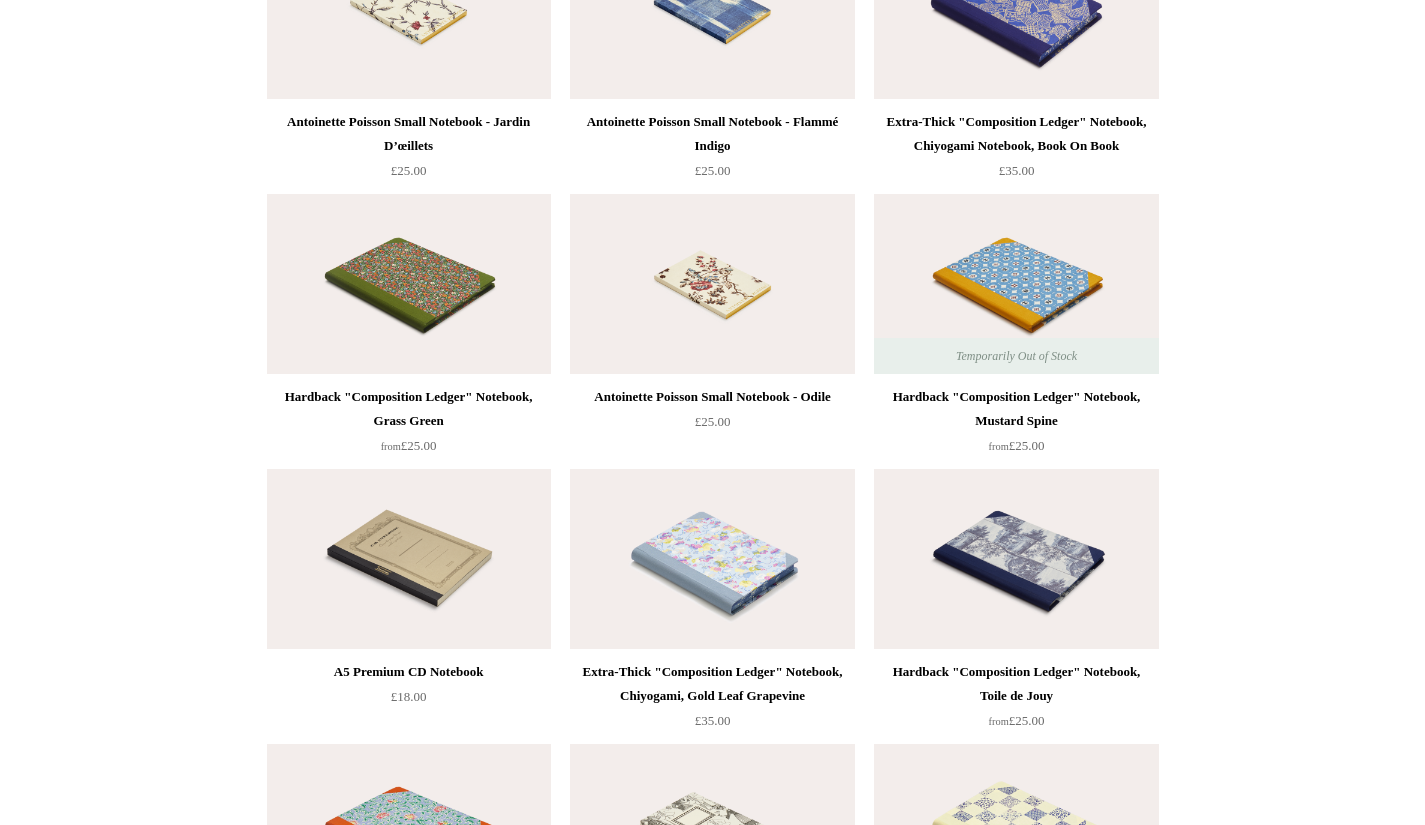click at bounding box center [712, 559] 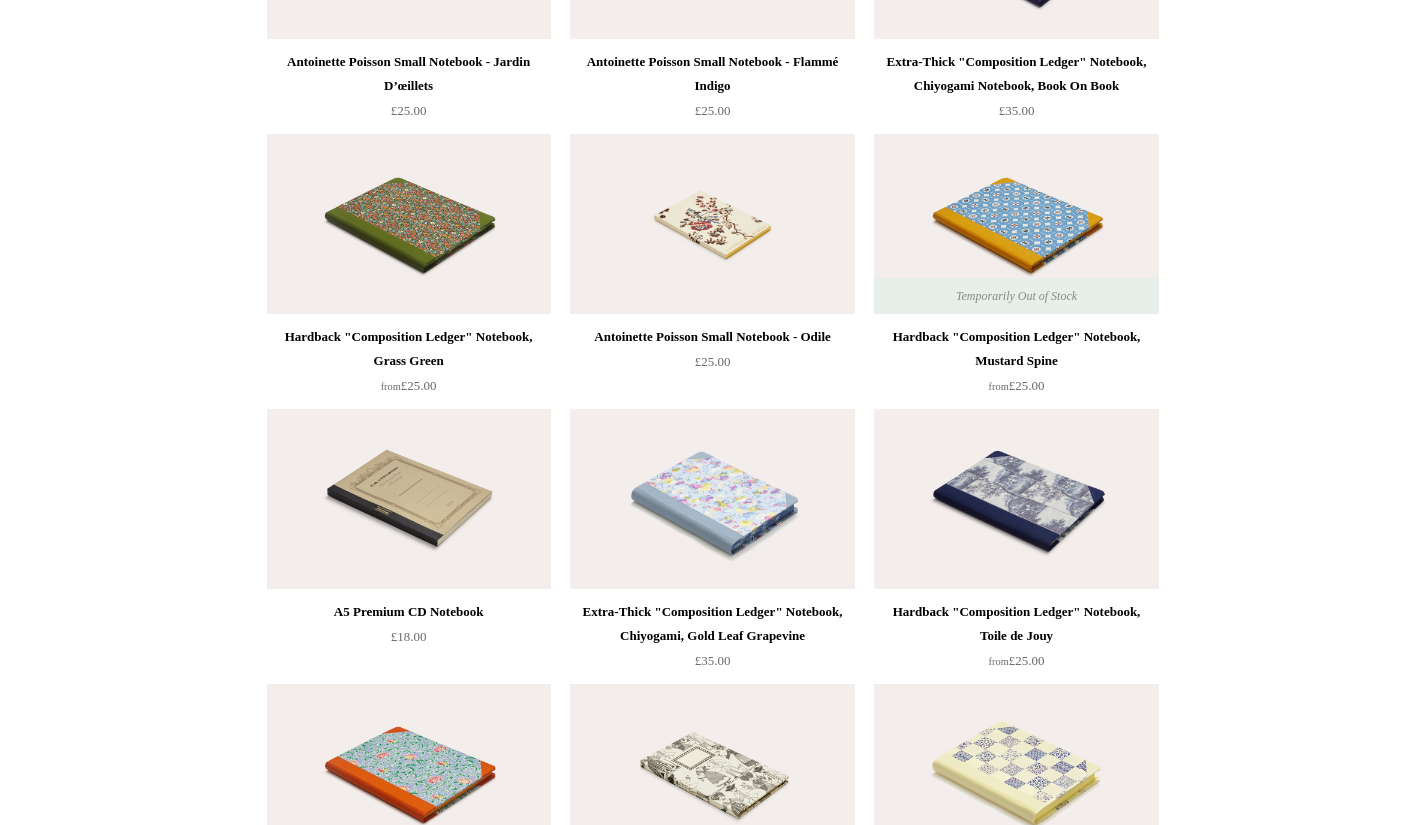 scroll, scrollTop: 8927, scrollLeft: 0, axis: vertical 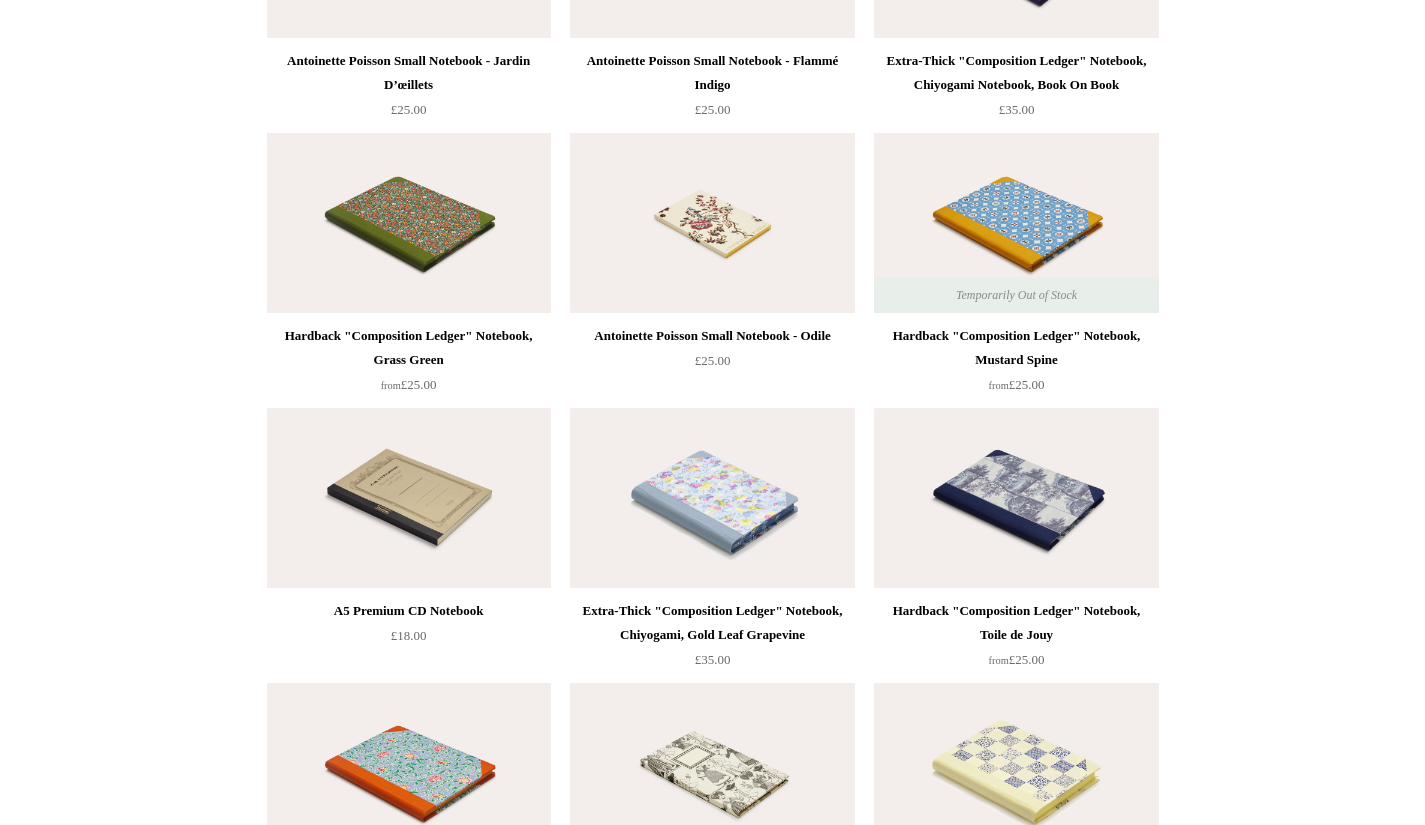 click at bounding box center [1016, 498] 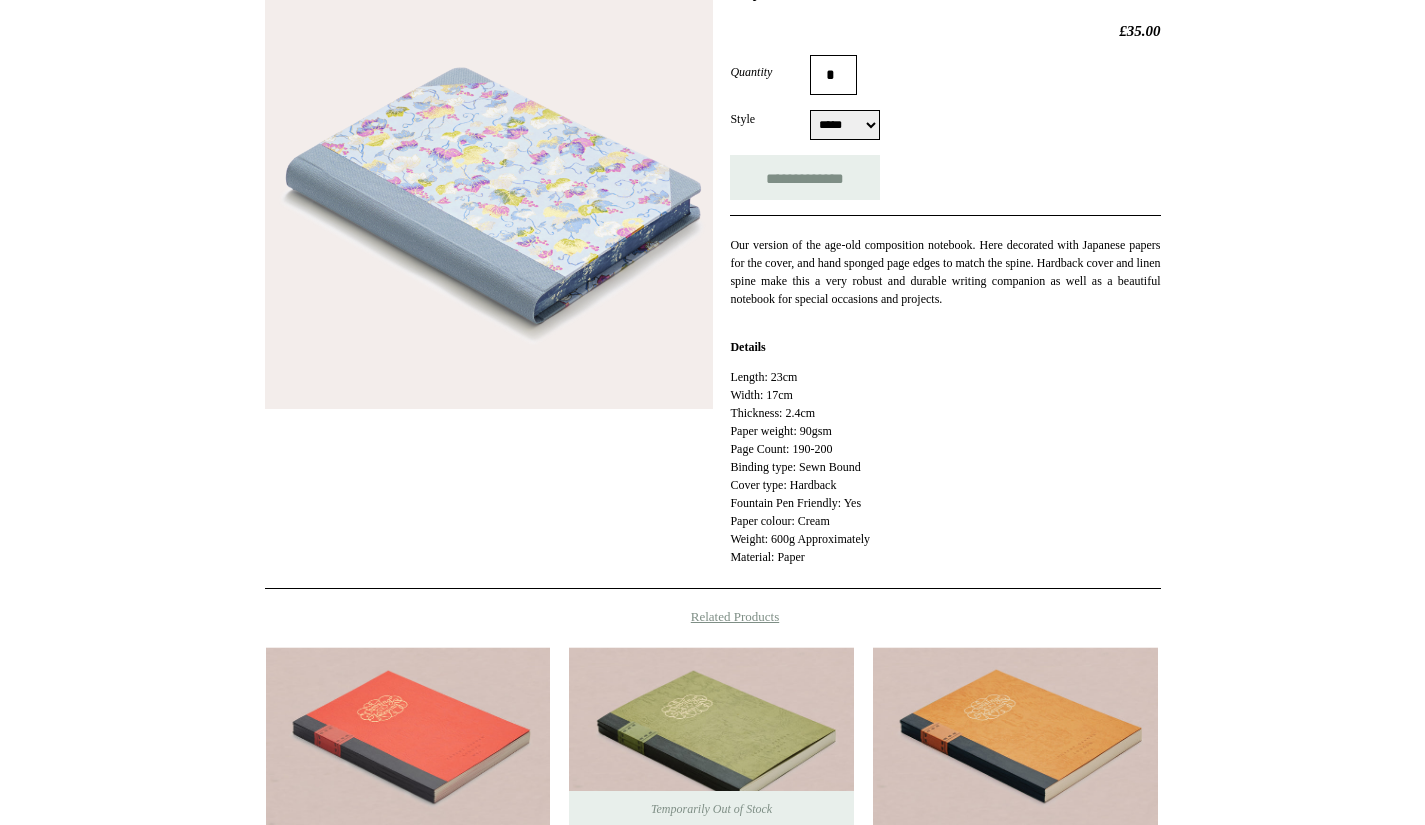scroll, scrollTop: 341, scrollLeft: 0, axis: vertical 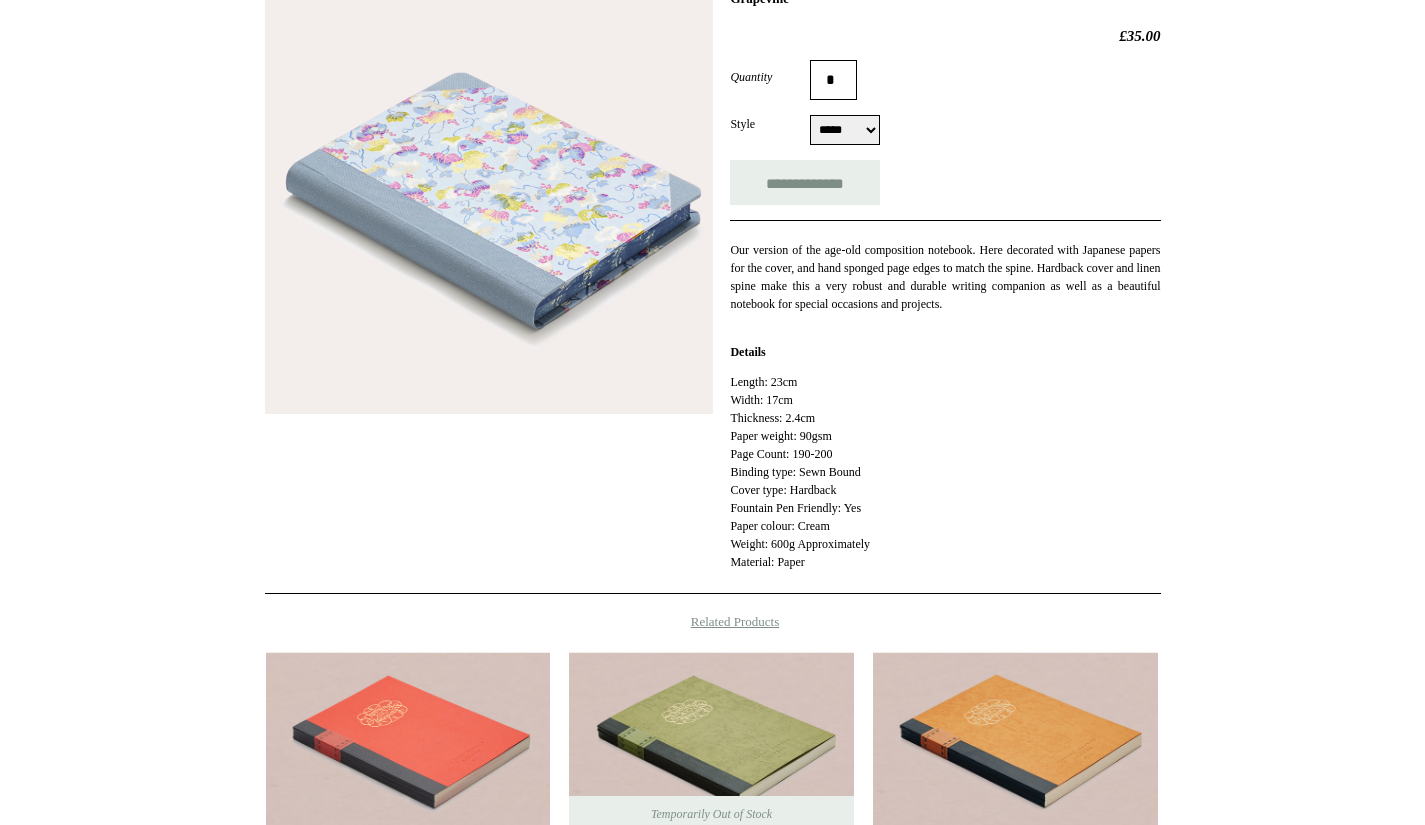 click at bounding box center [489, 190] 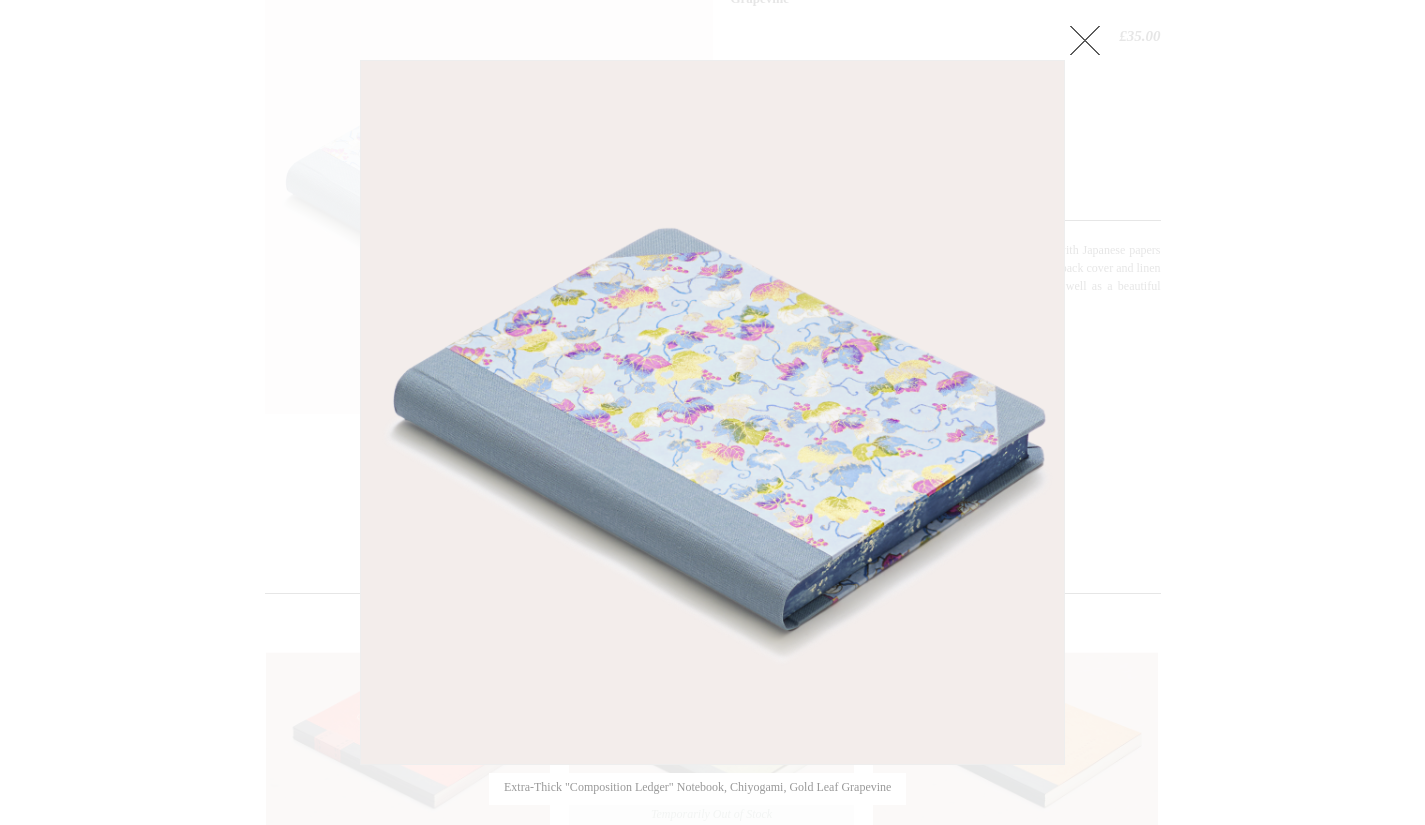 click at bounding box center [712, 445] 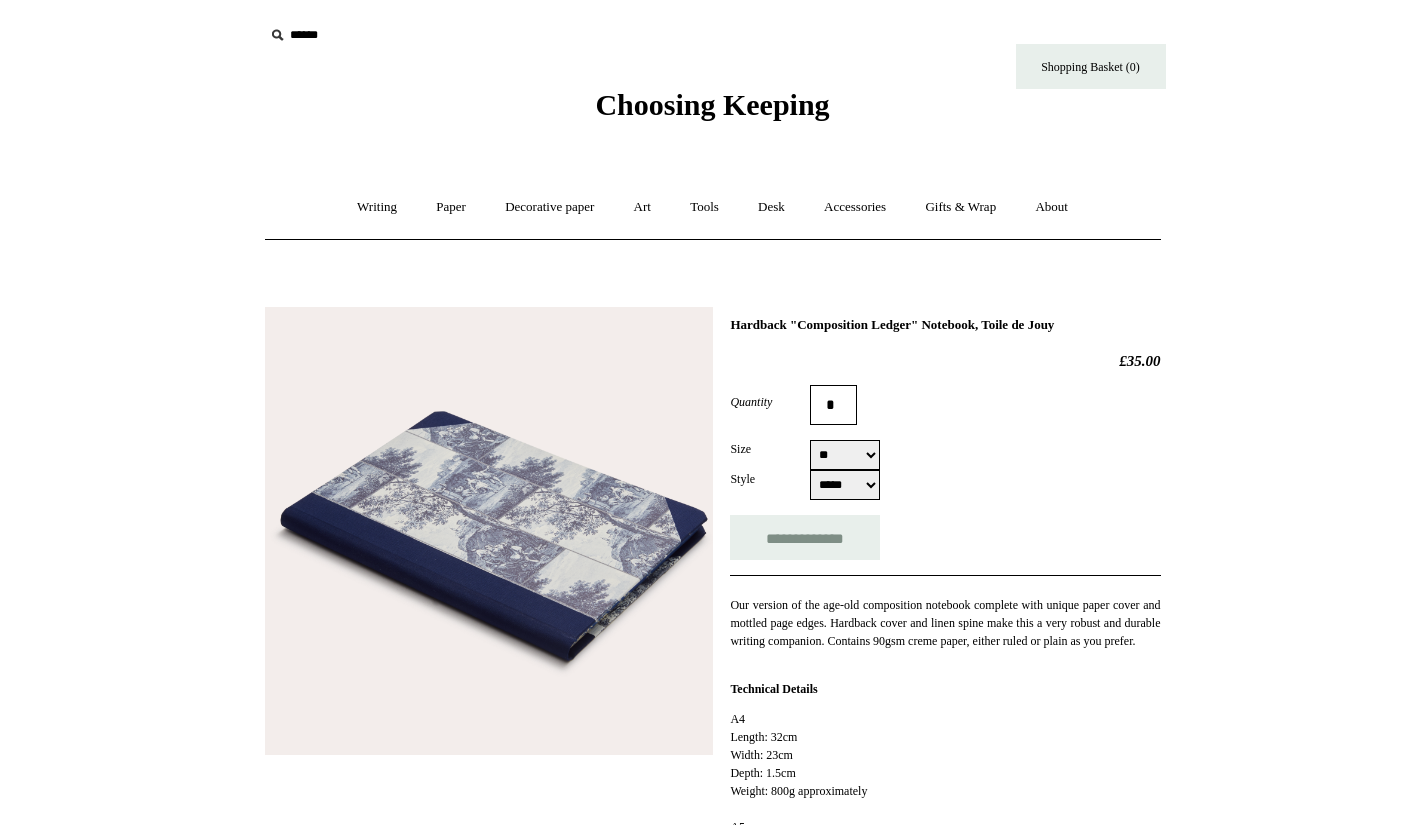 scroll, scrollTop: 0, scrollLeft: 0, axis: both 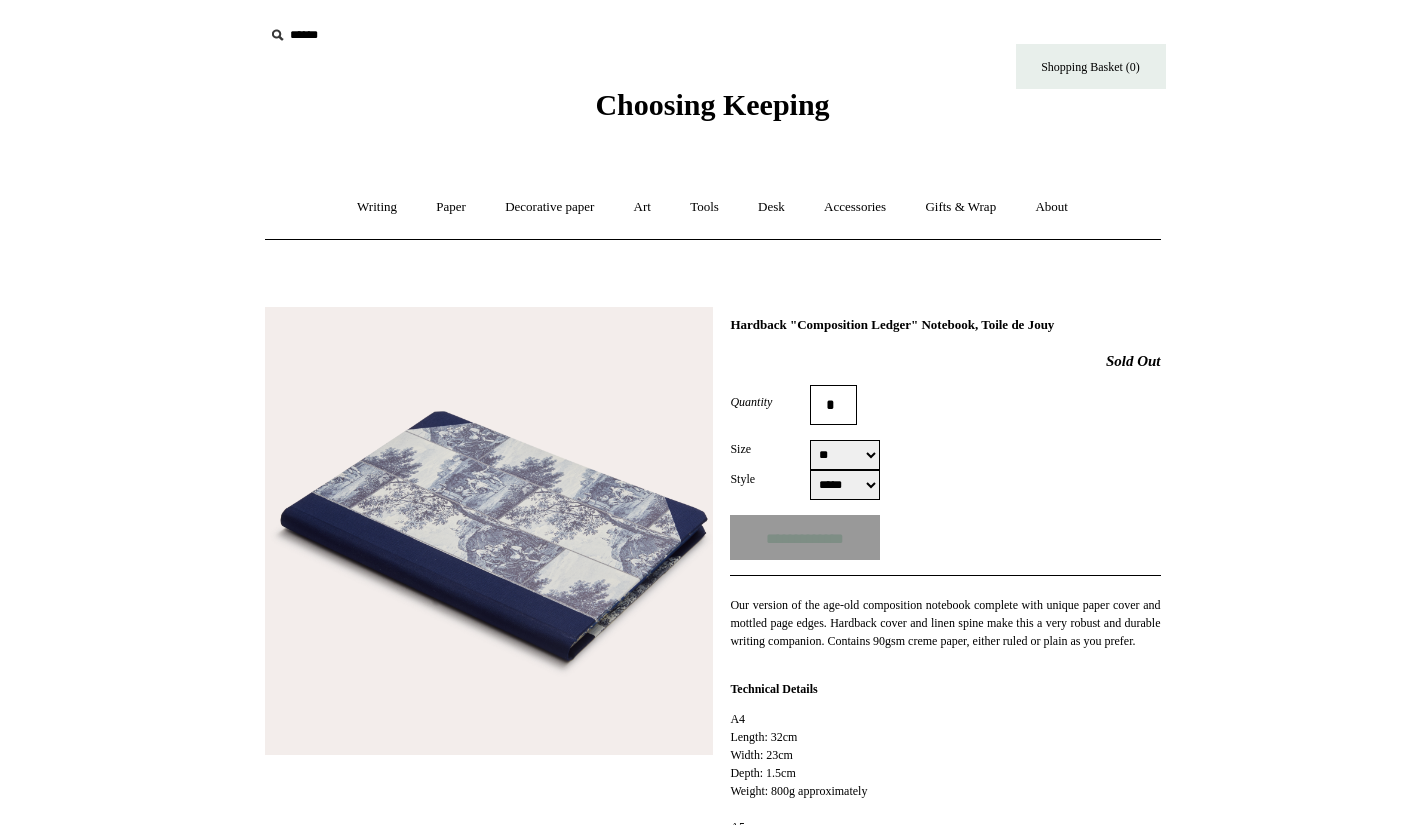 click on "***** *****" at bounding box center (845, 485) 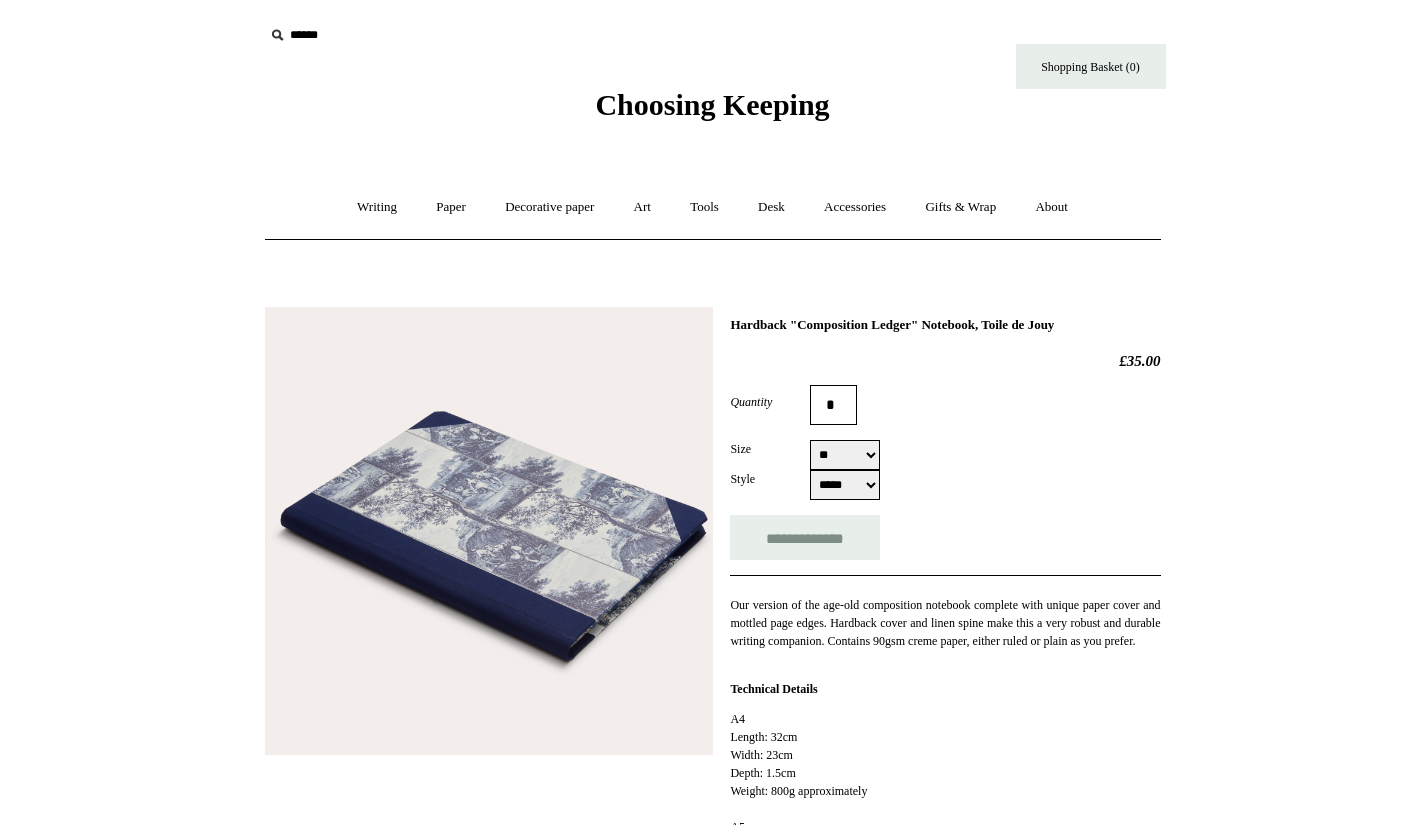 click on "***** *****" at bounding box center [845, 485] 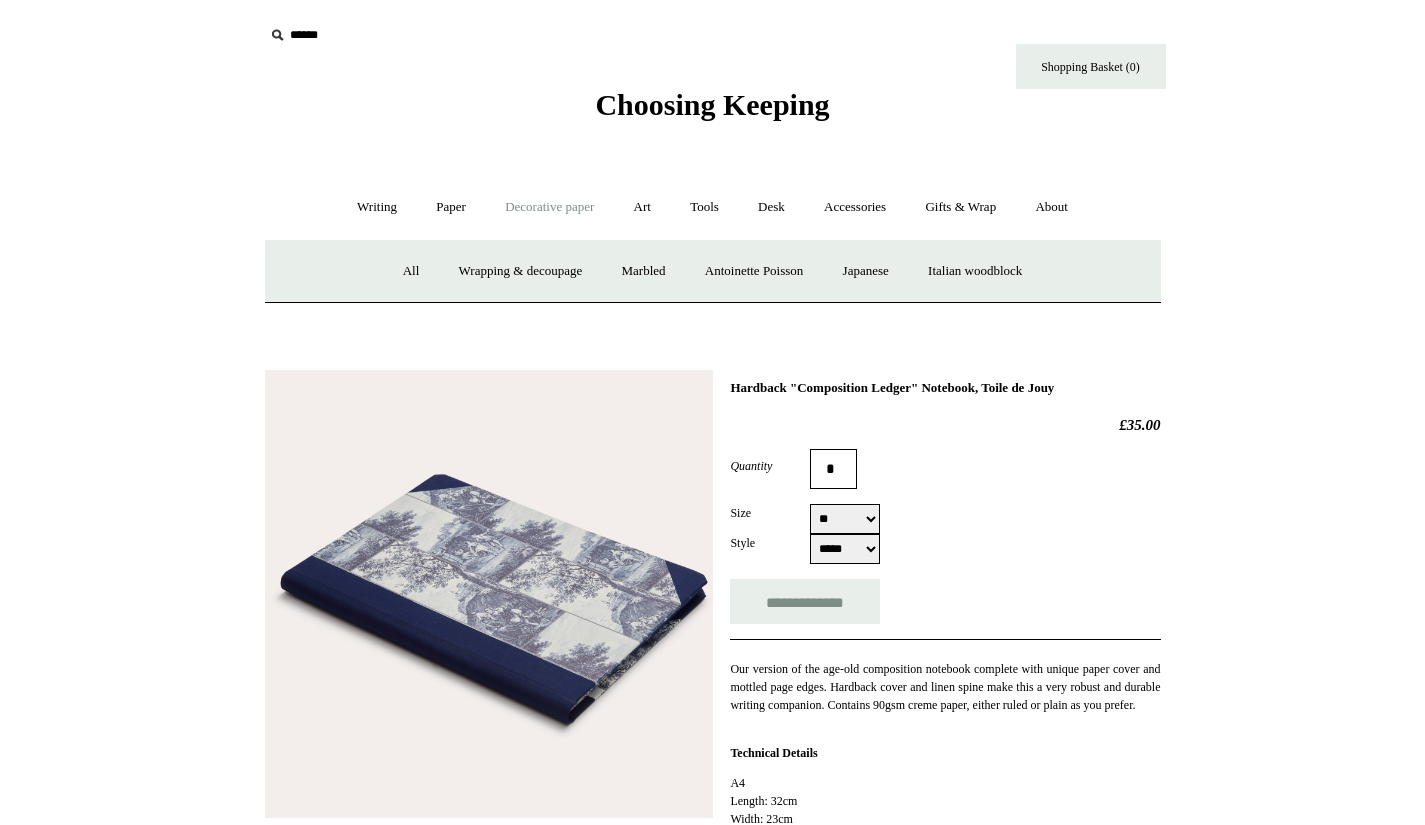 click on "Marbled" at bounding box center [643, 271] 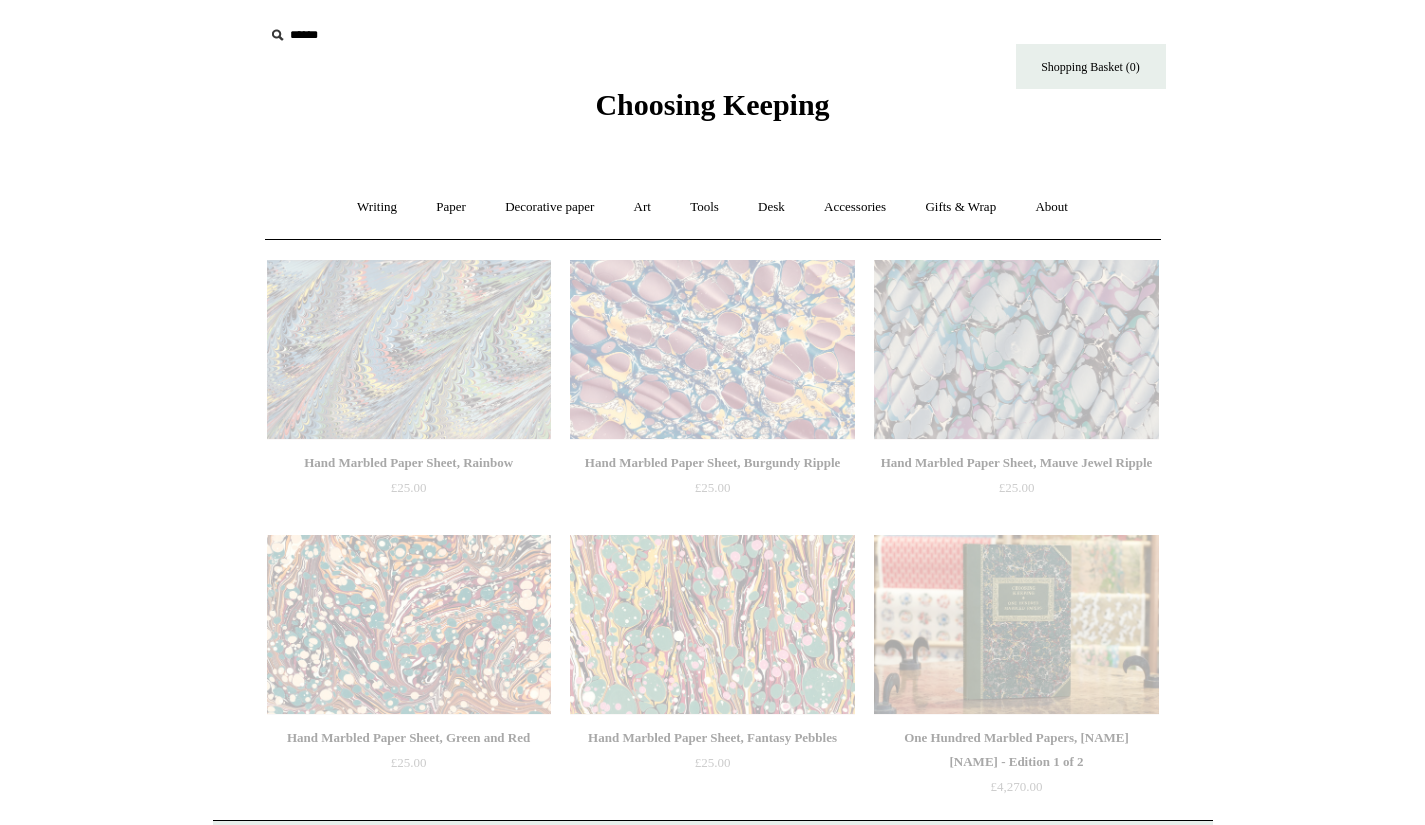 scroll, scrollTop: 0, scrollLeft: 0, axis: both 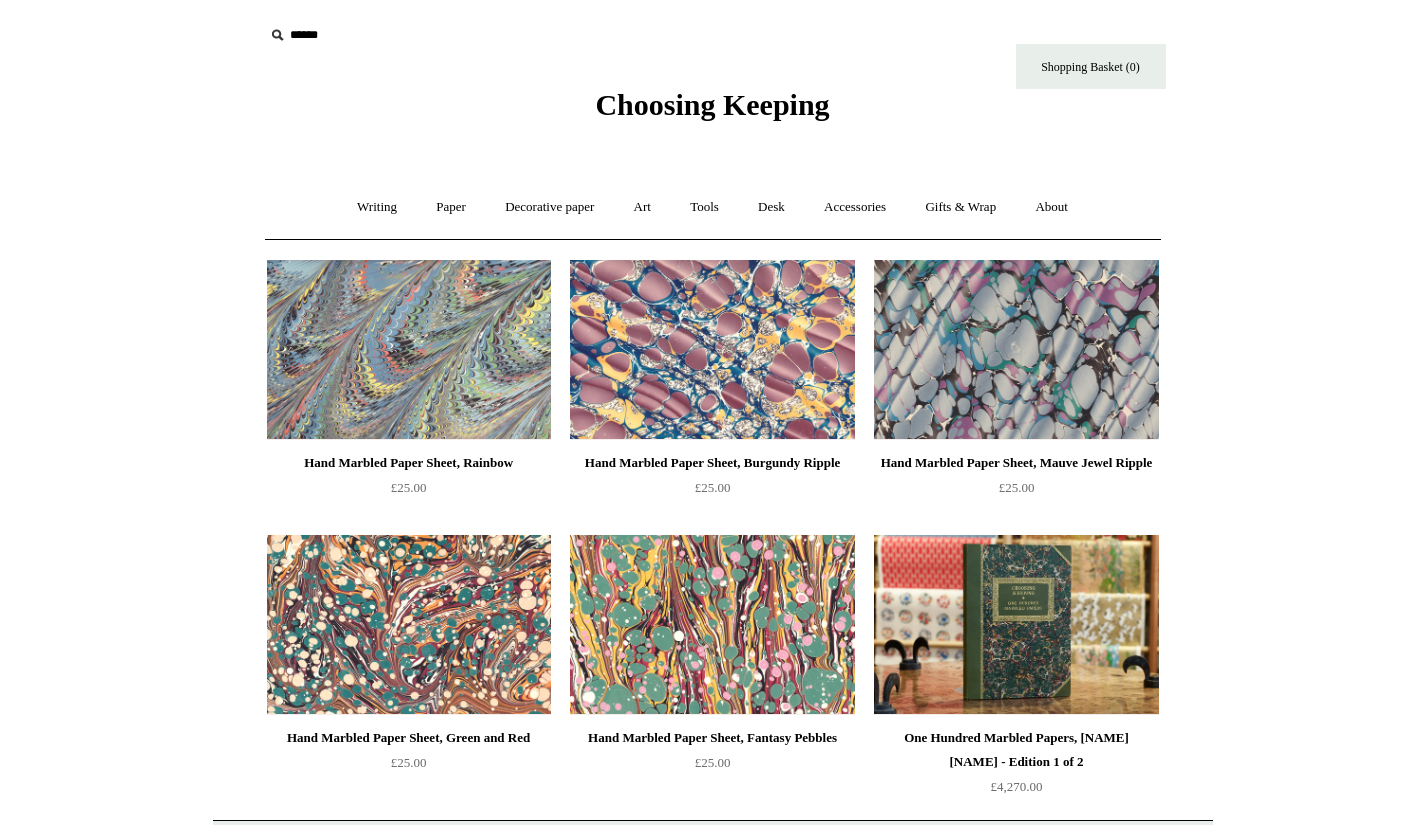 click on "Decorative paper +" at bounding box center (549, 207) 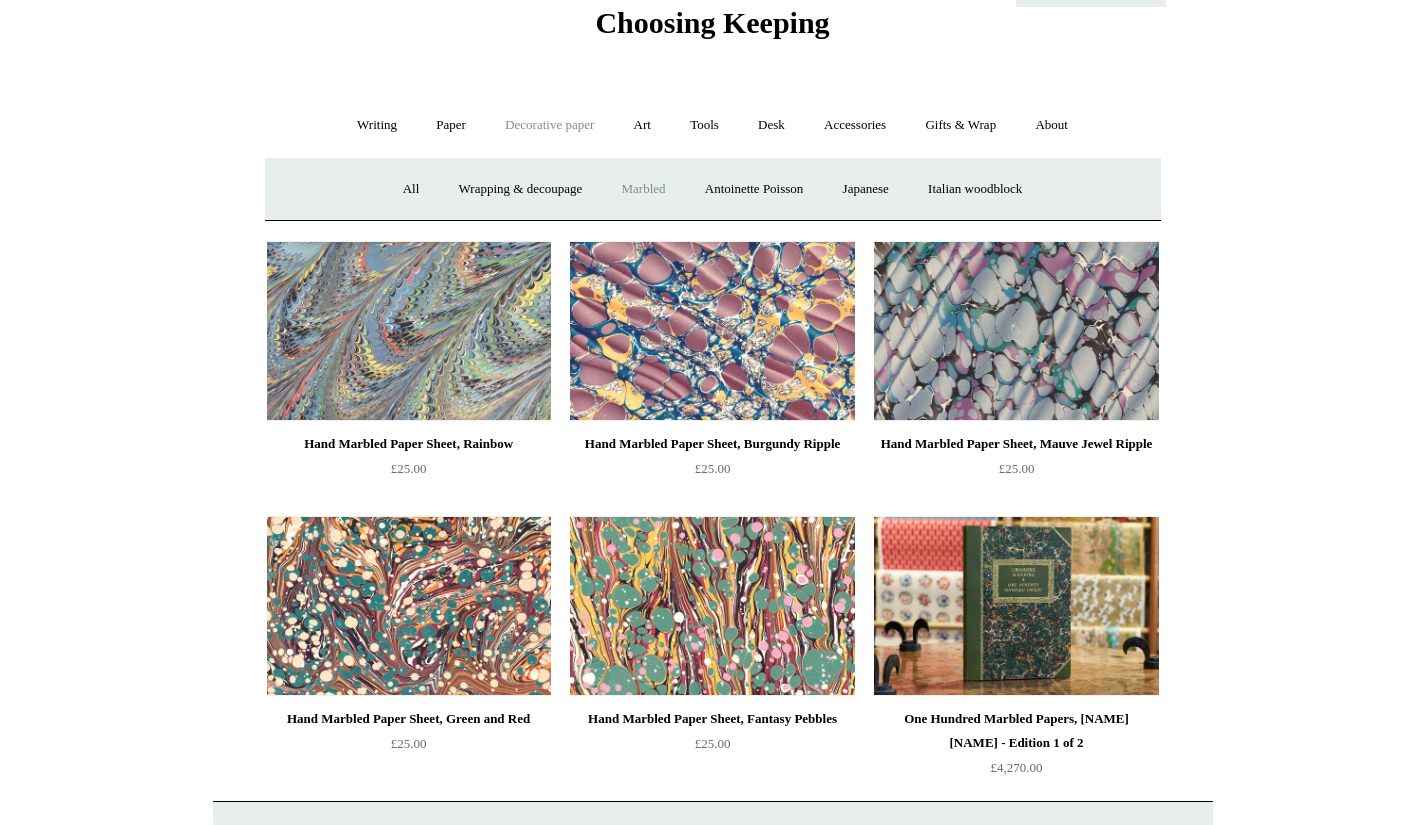 scroll, scrollTop: 83, scrollLeft: 0, axis: vertical 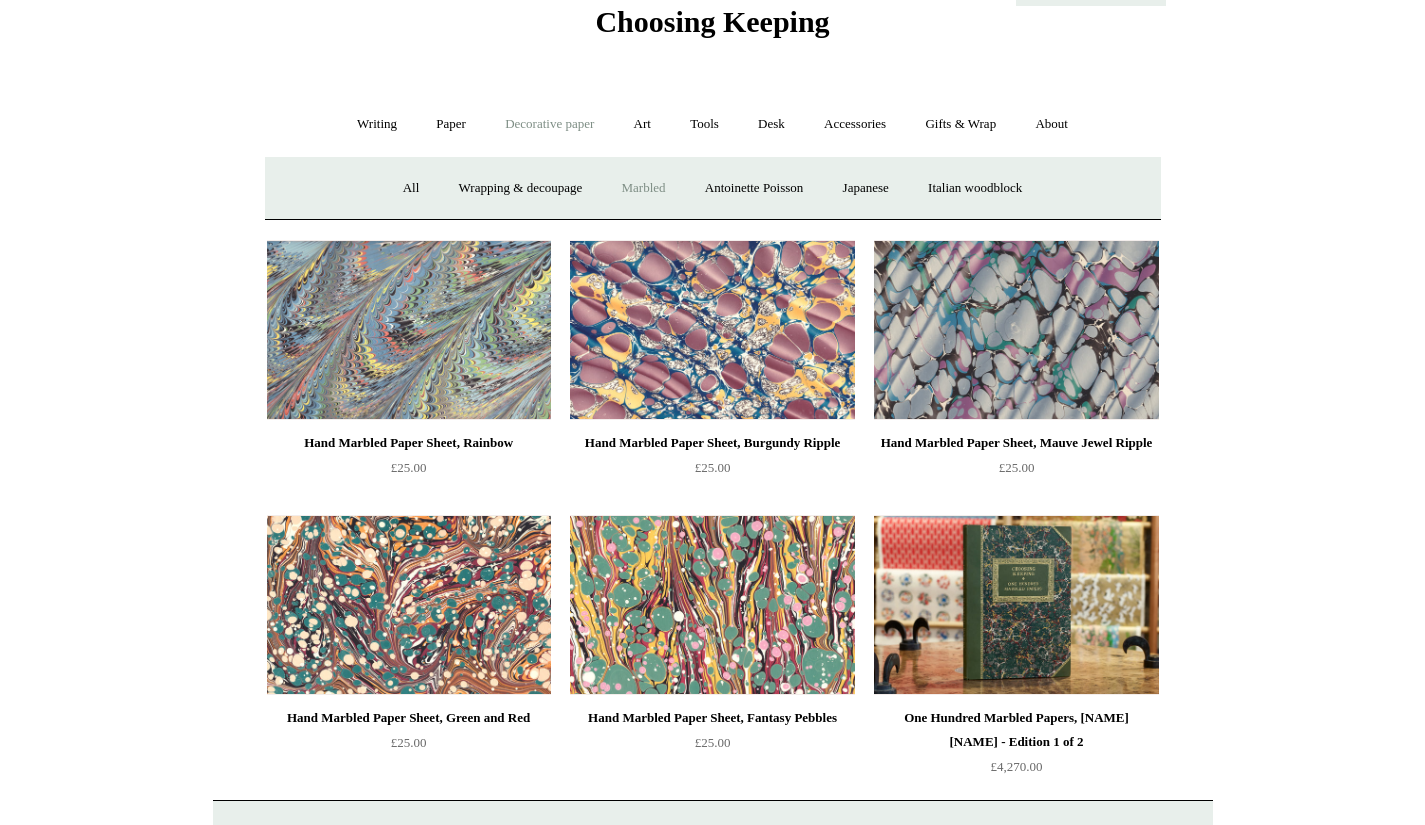 click on "Japanese" at bounding box center [866, 188] 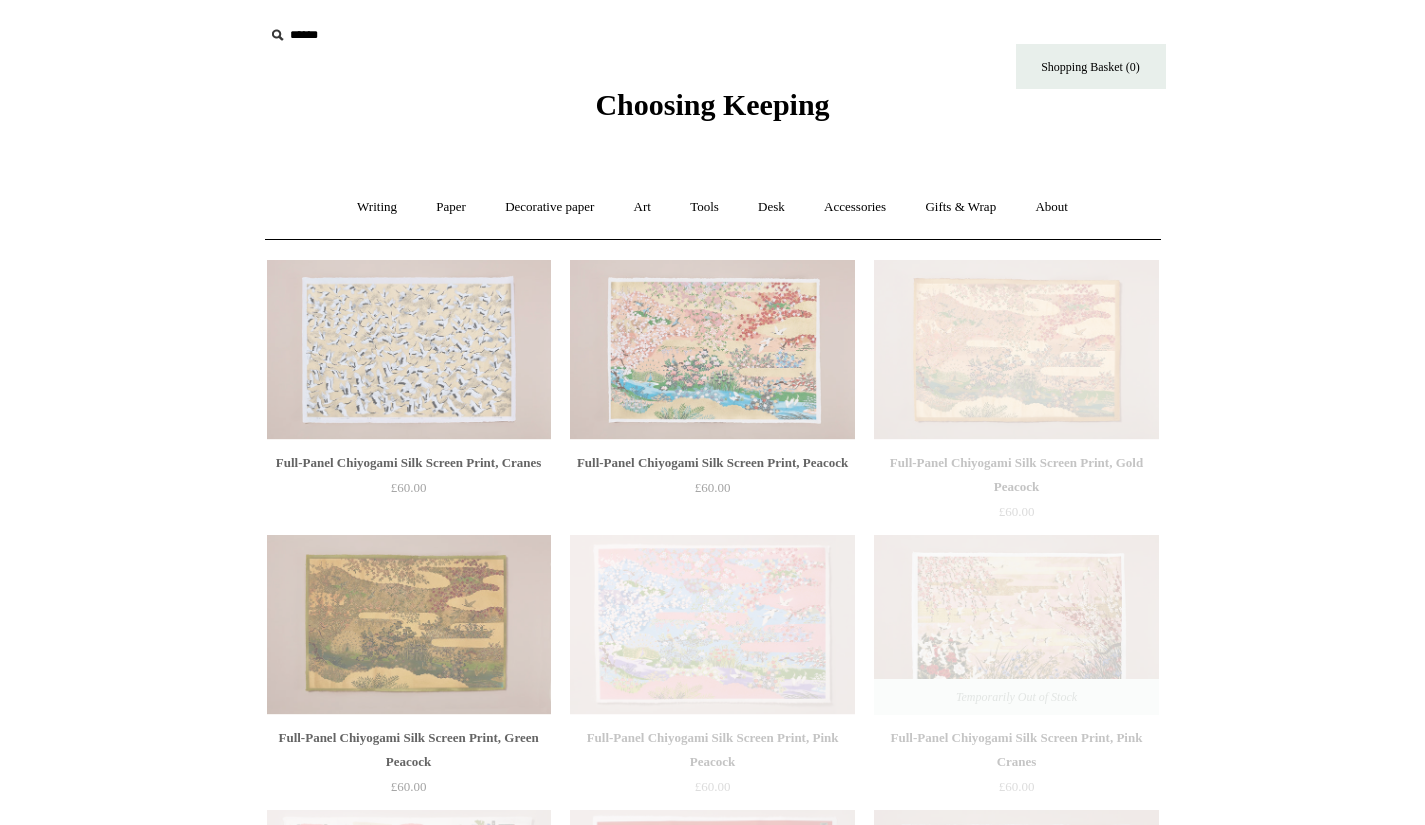 scroll, scrollTop: 0, scrollLeft: 0, axis: both 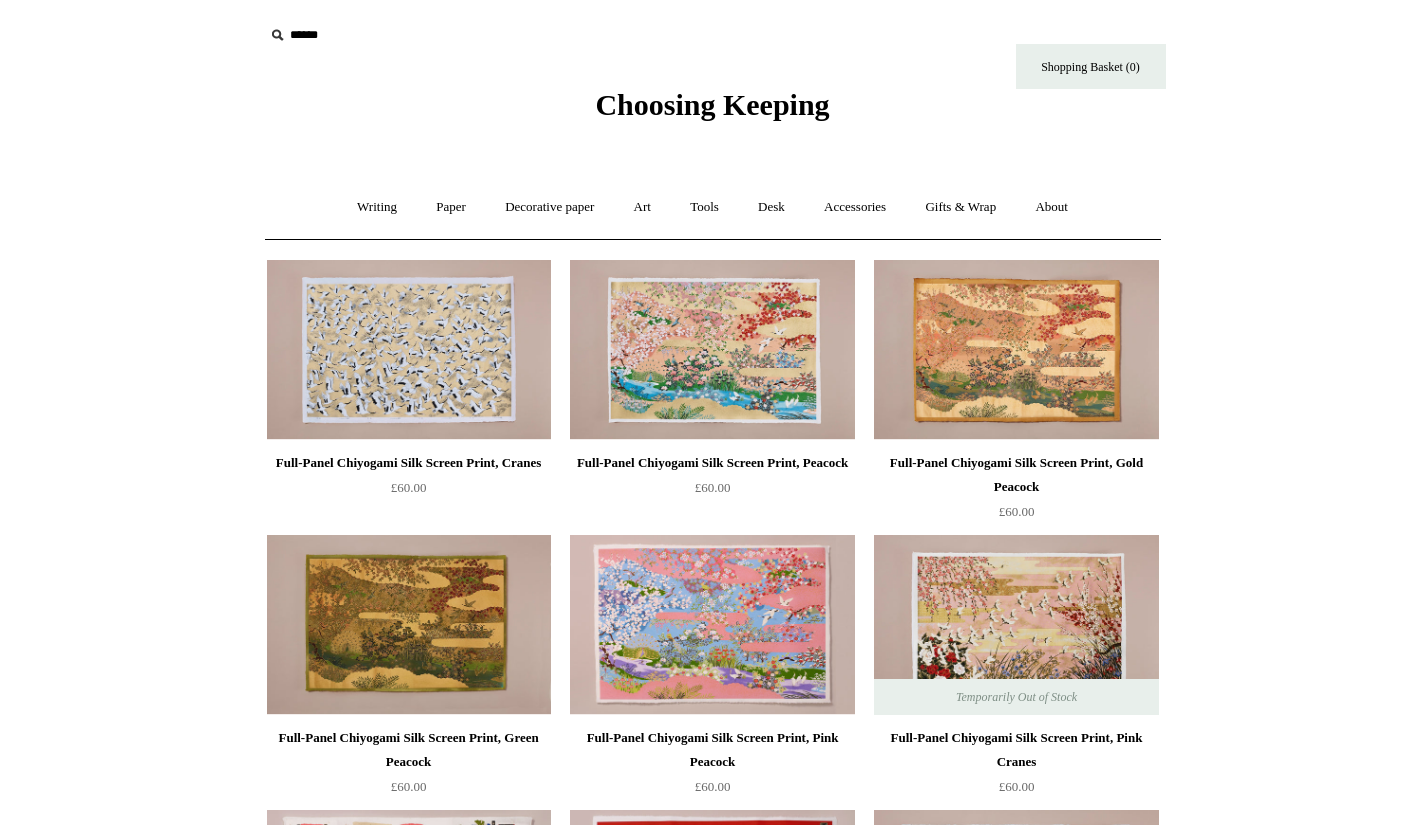 click at bounding box center [1016, 350] 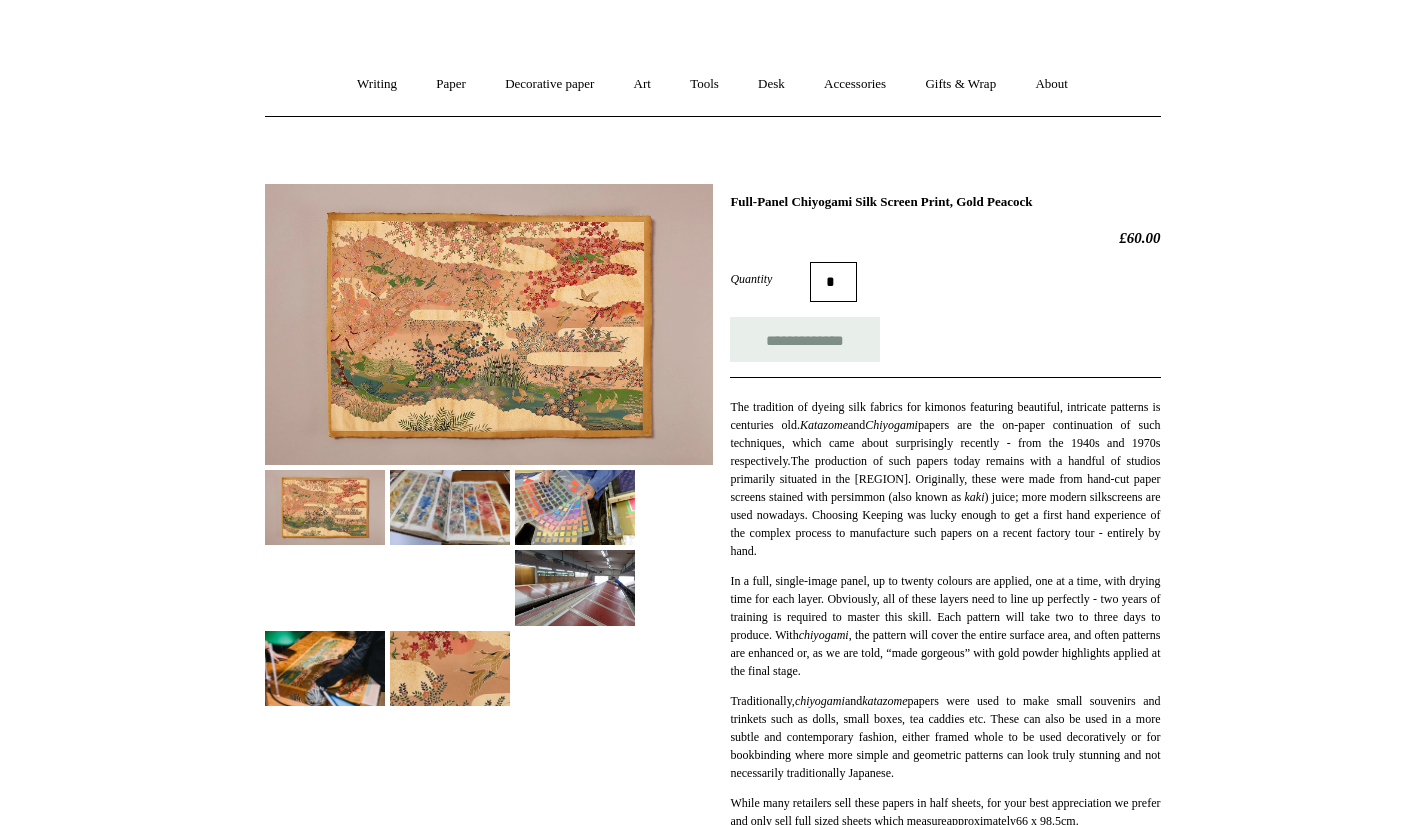 scroll, scrollTop: 0, scrollLeft: 0, axis: both 